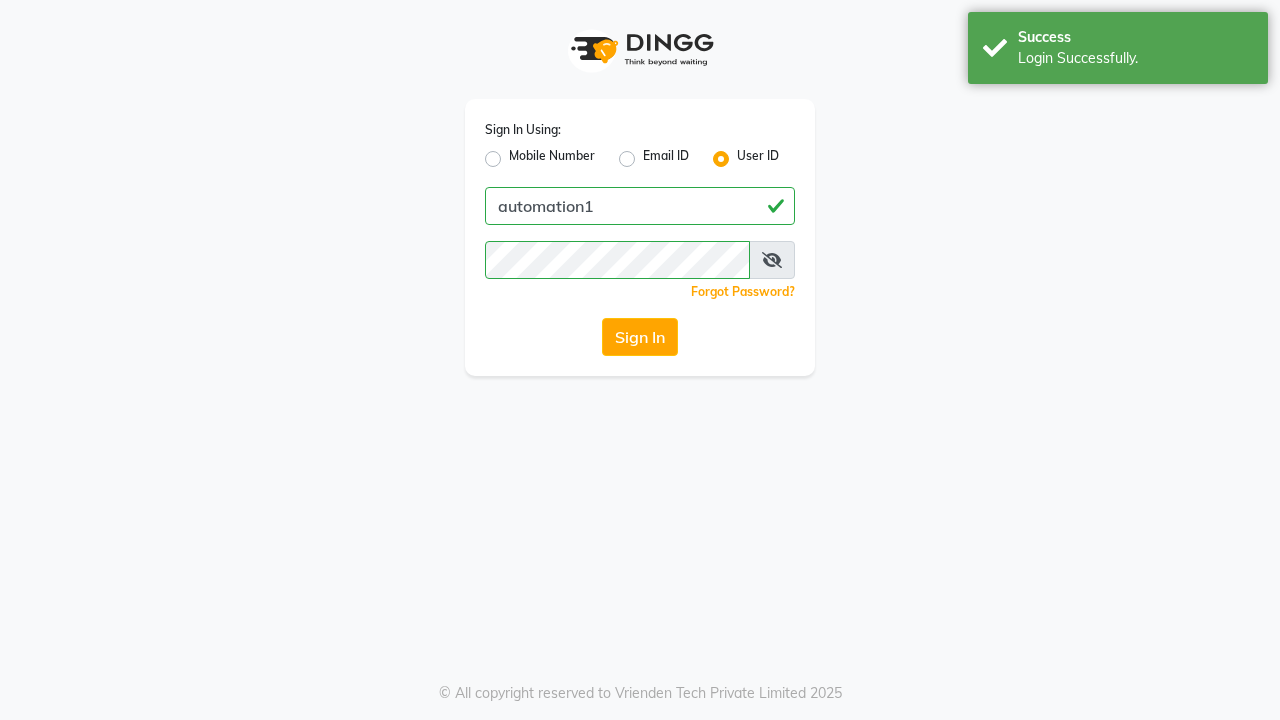 scroll, scrollTop: 0, scrollLeft: 0, axis: both 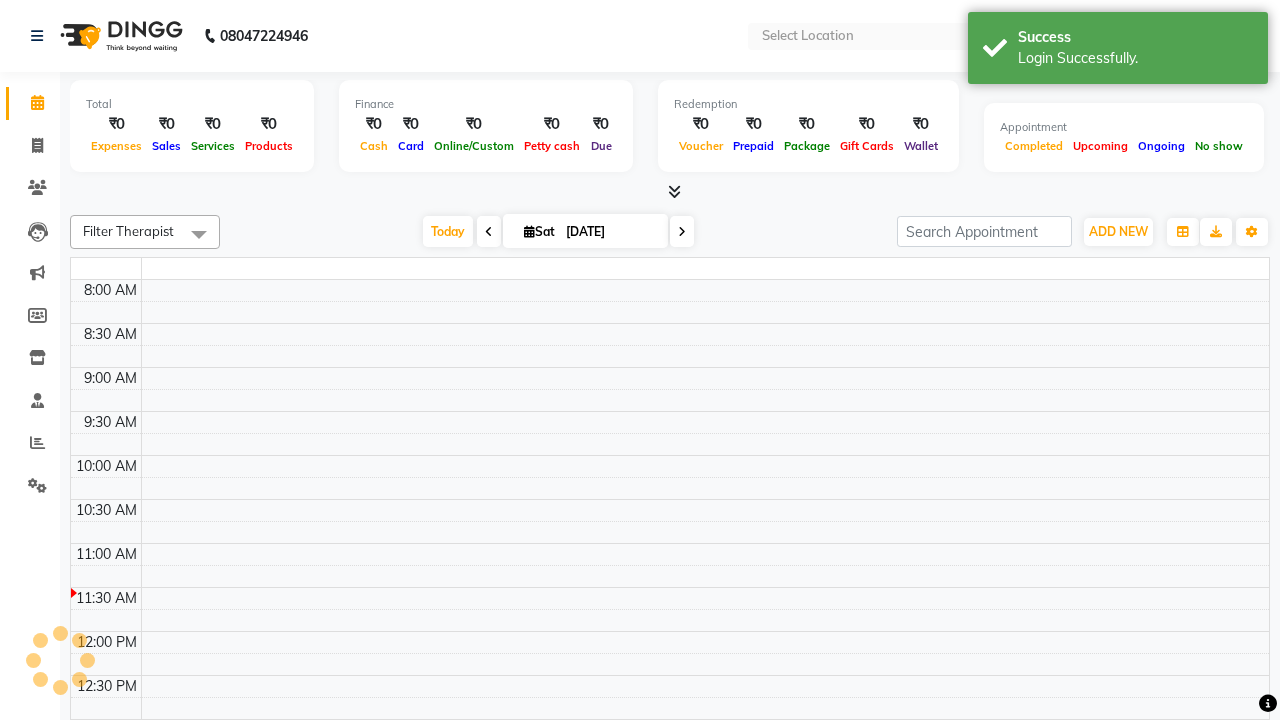select on "en" 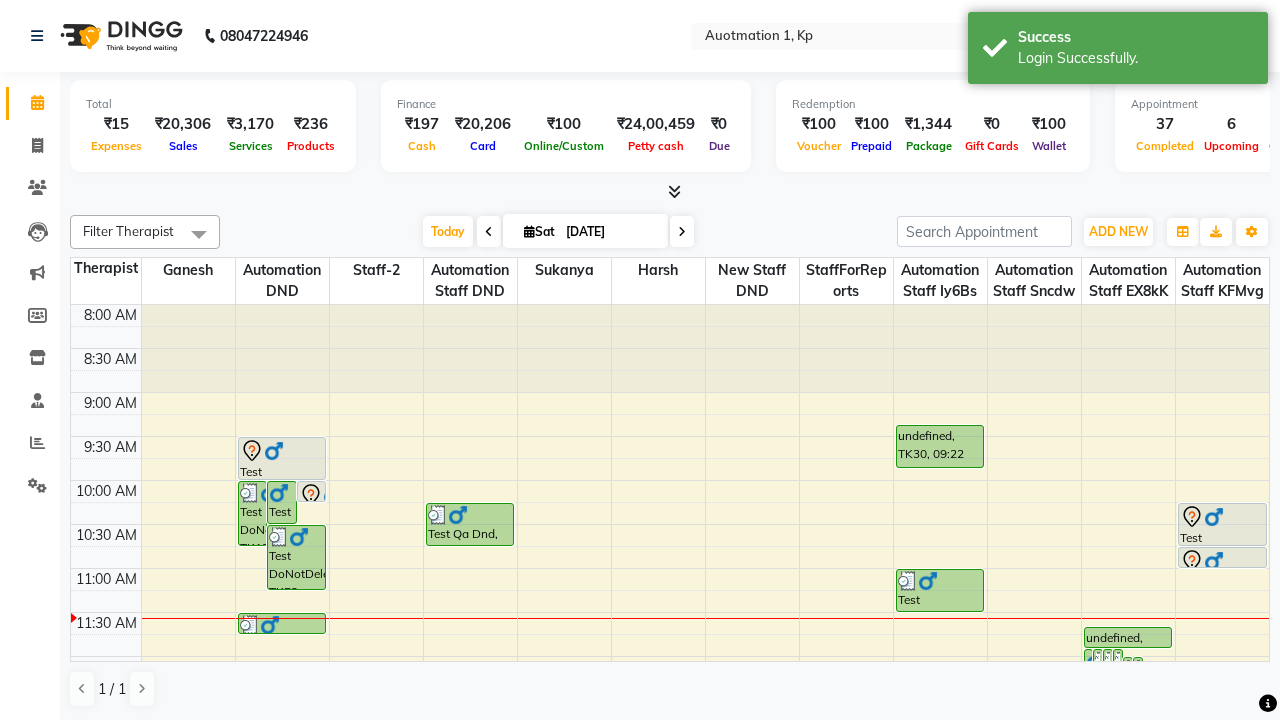 scroll, scrollTop: 0, scrollLeft: 0, axis: both 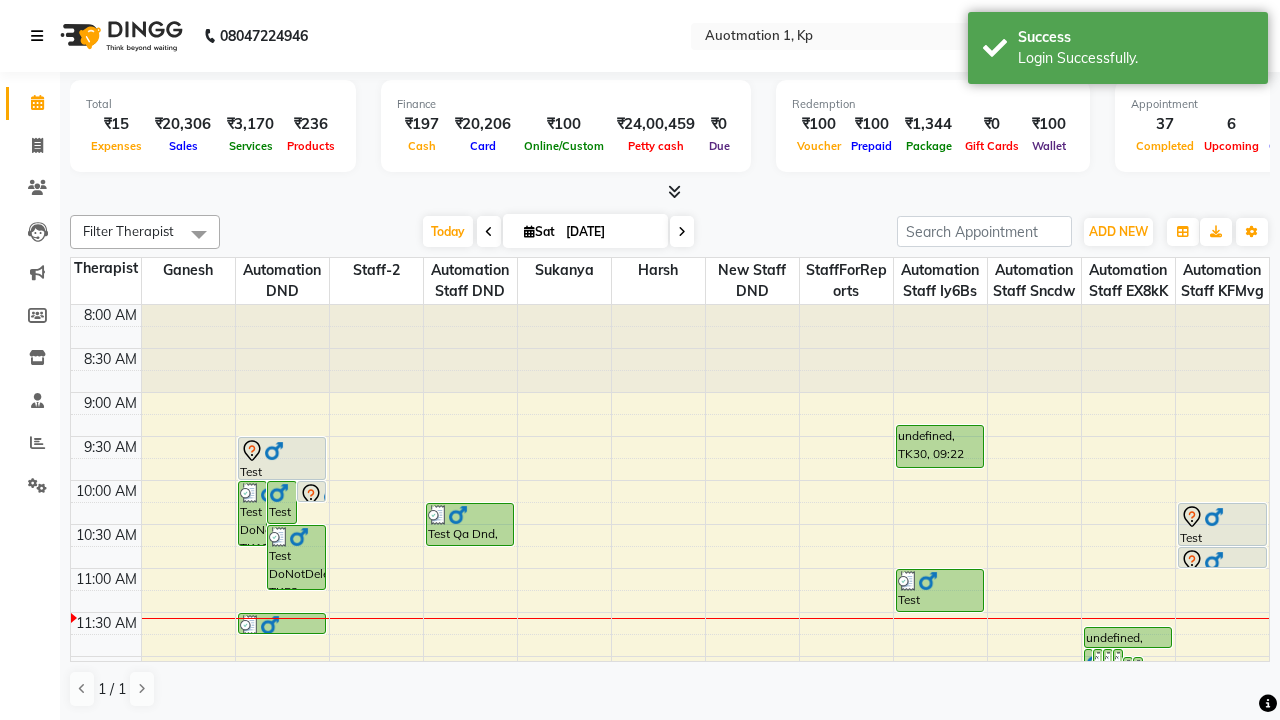 click at bounding box center [37, 36] 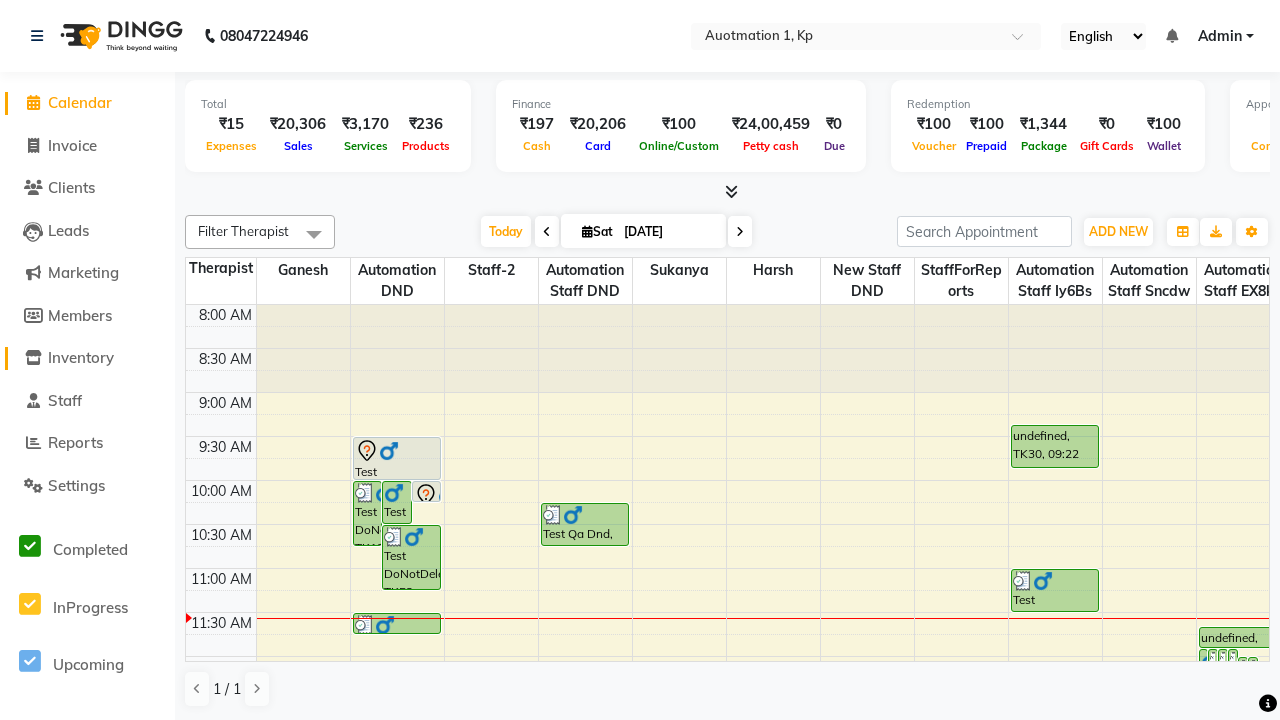 click on "Inventory" 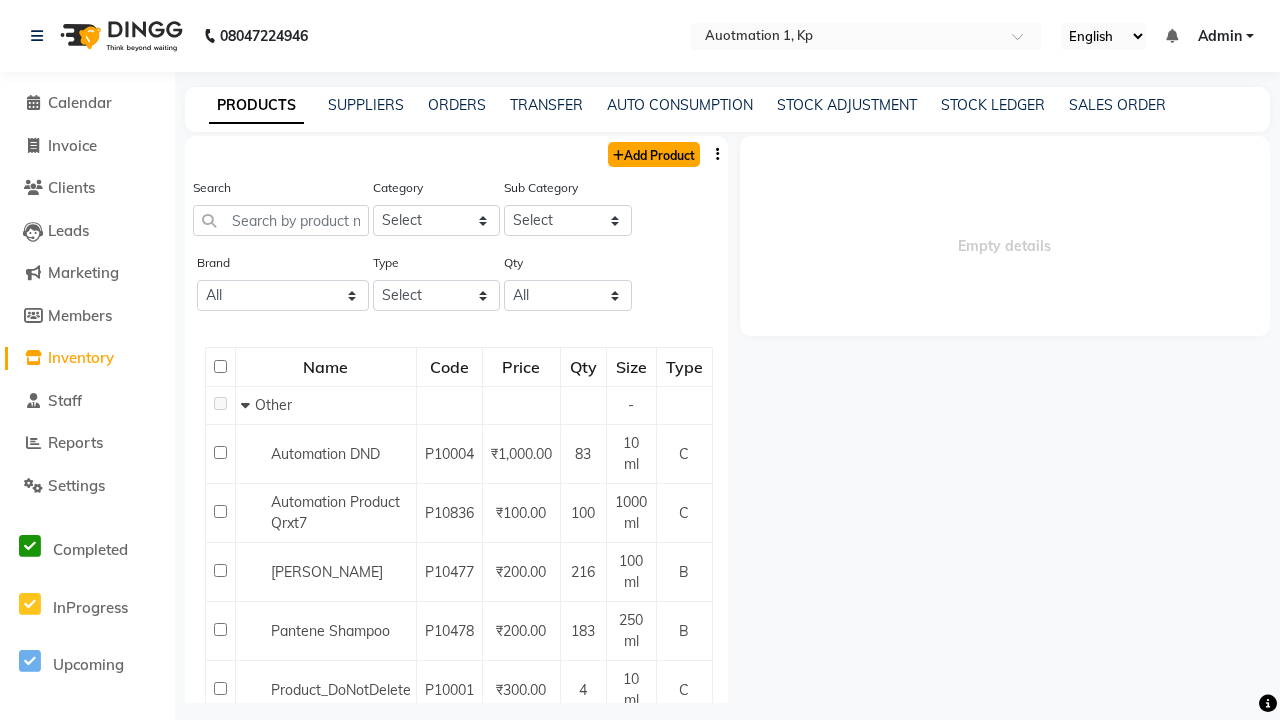 click on "Add Product" 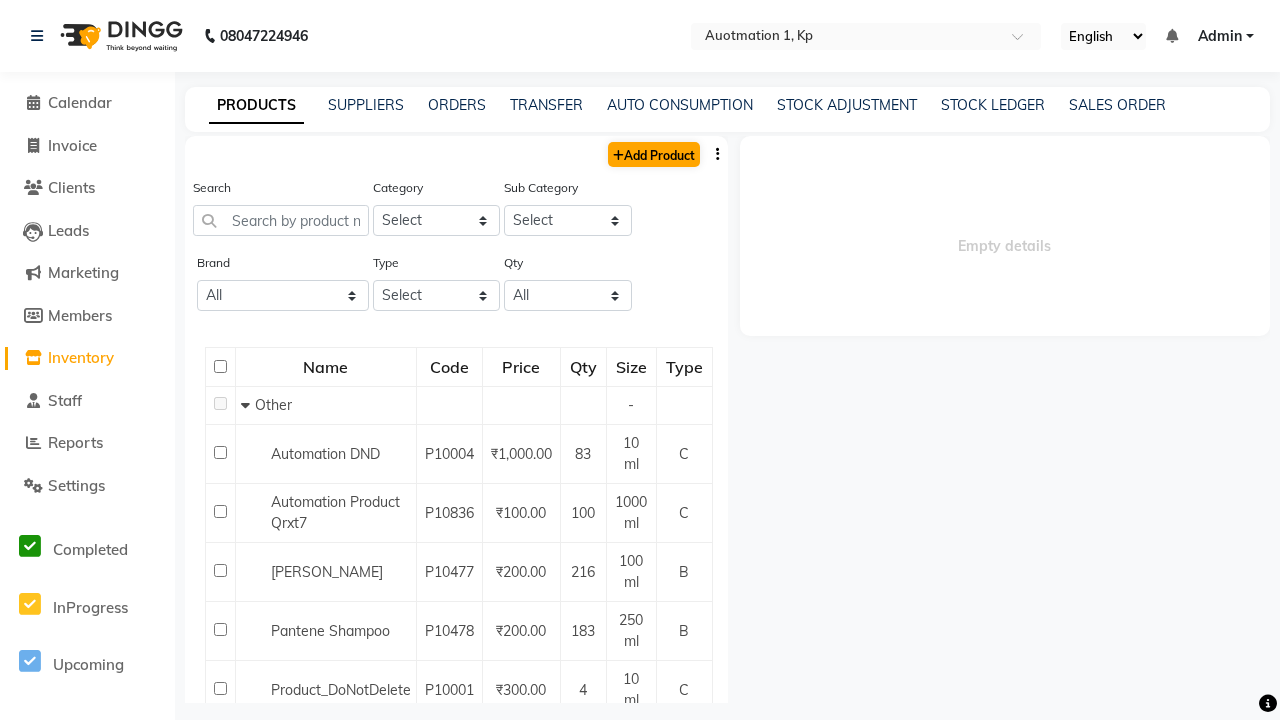 select on "true" 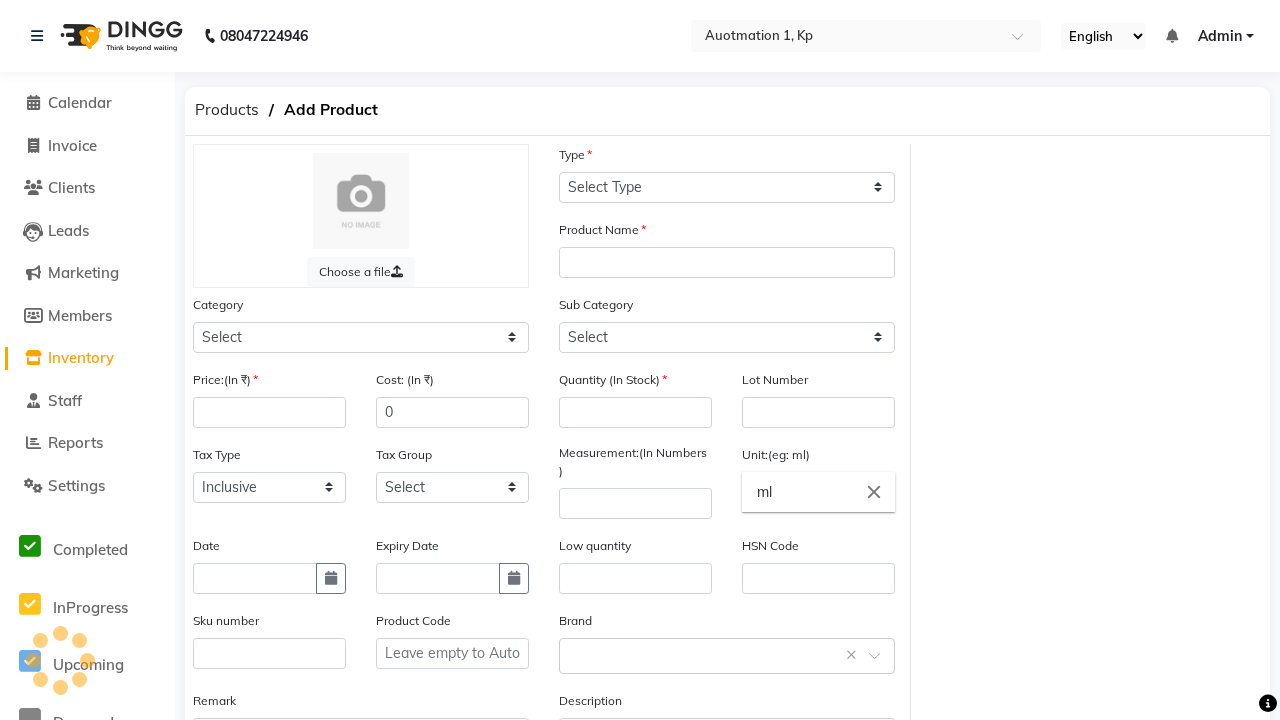 select on "C" 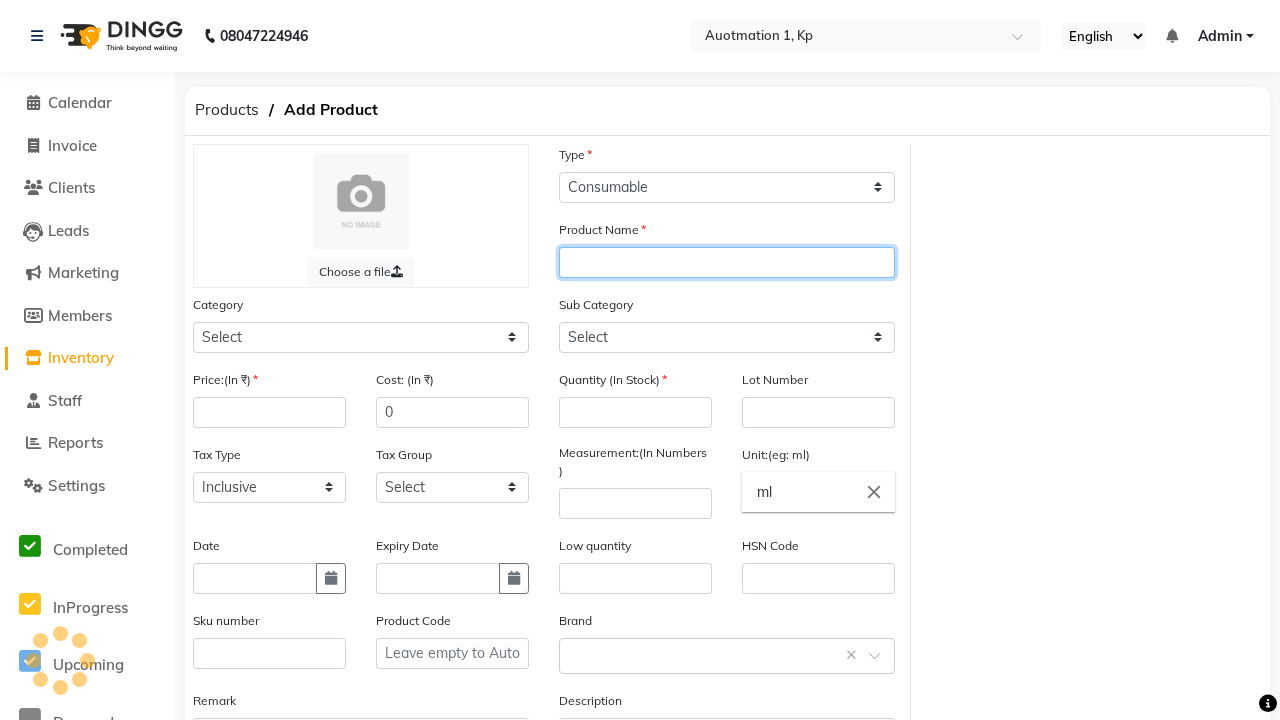 type on "Automation Product guqxN" 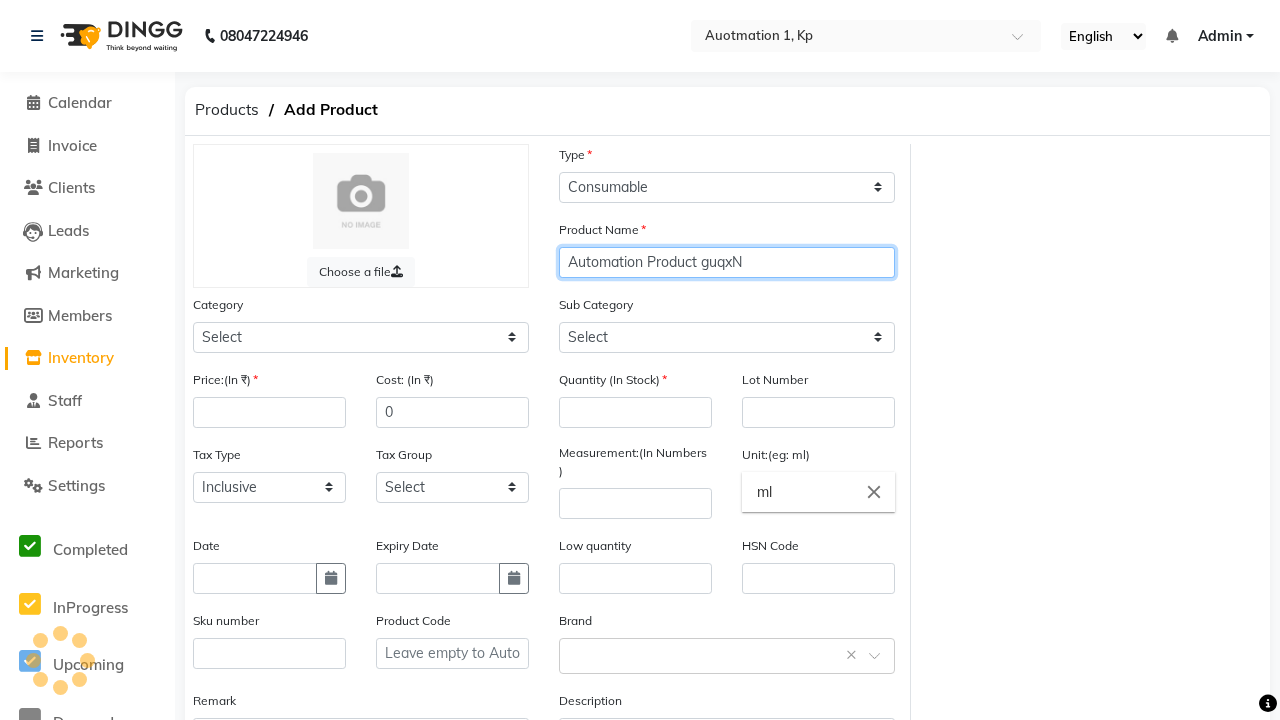 select on "44502000" 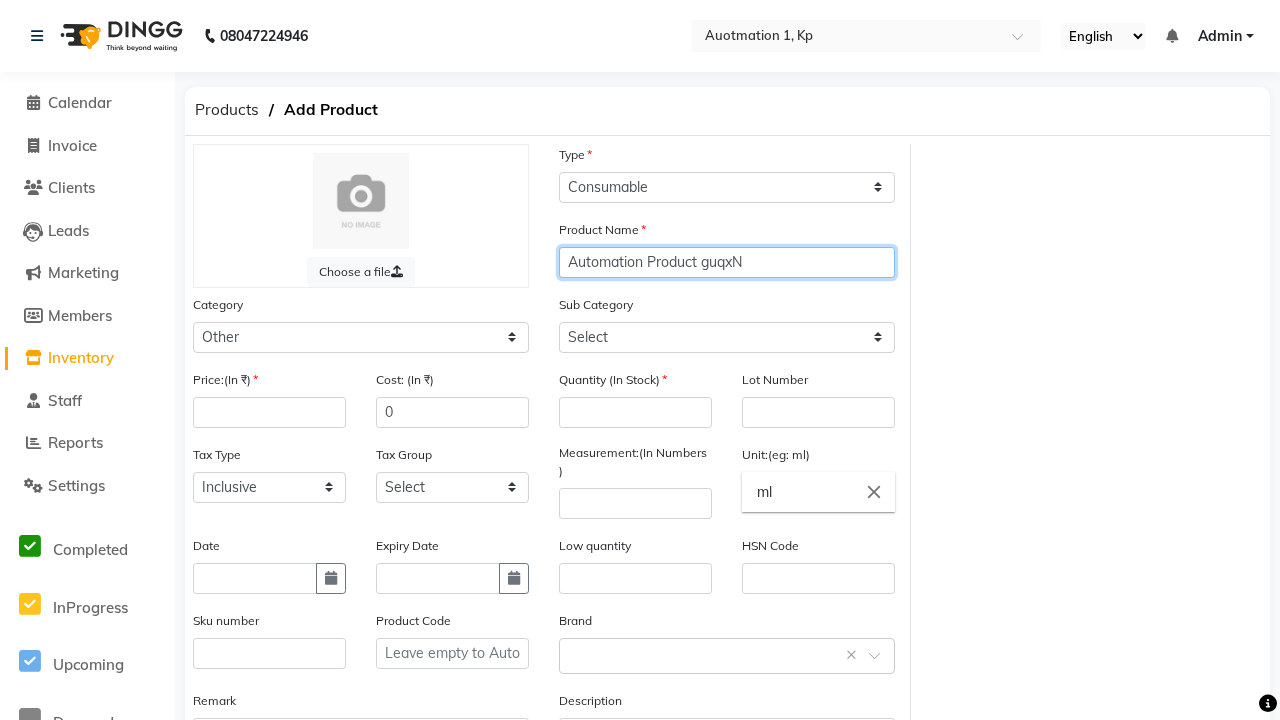 type on "Automation Product guqxN" 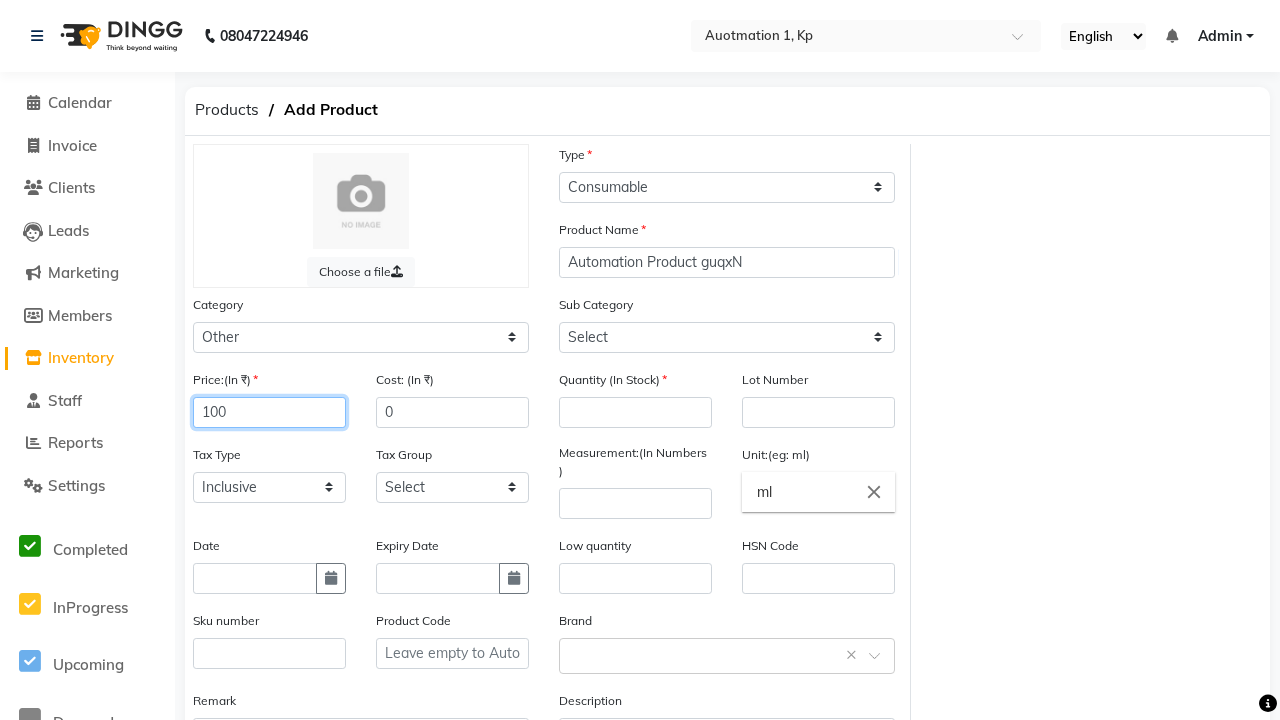 type on "100" 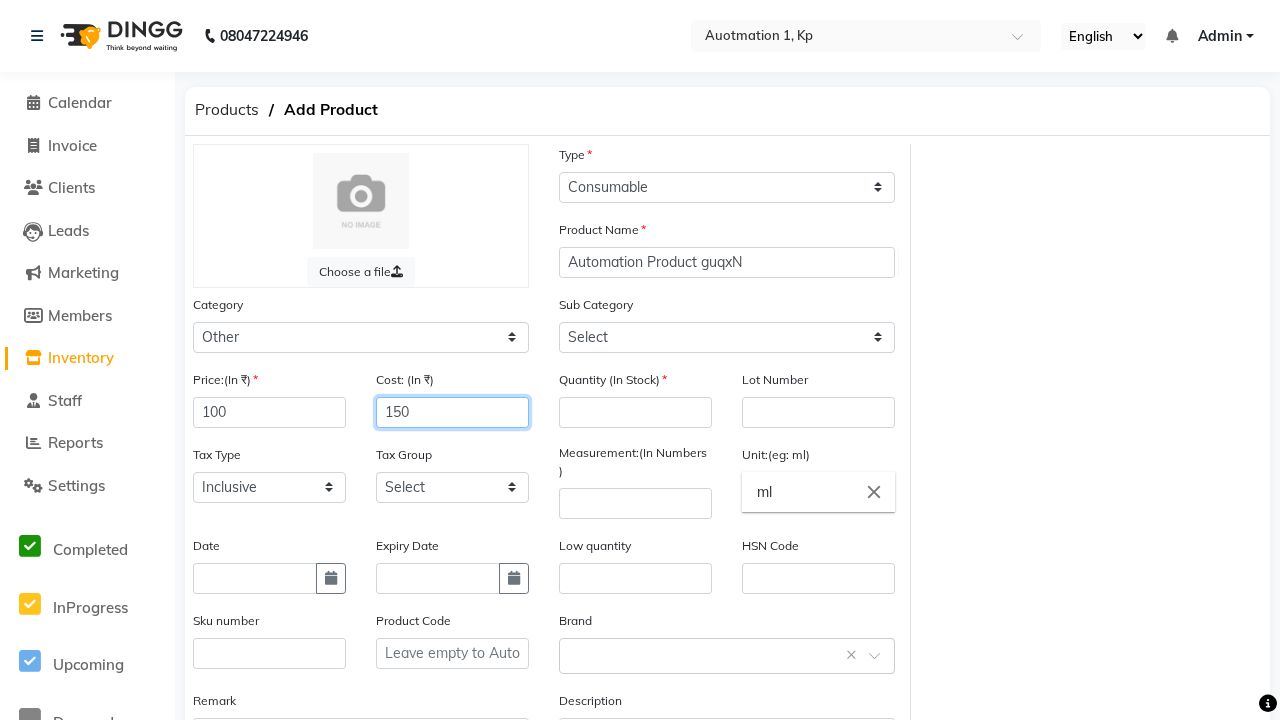 type on "150" 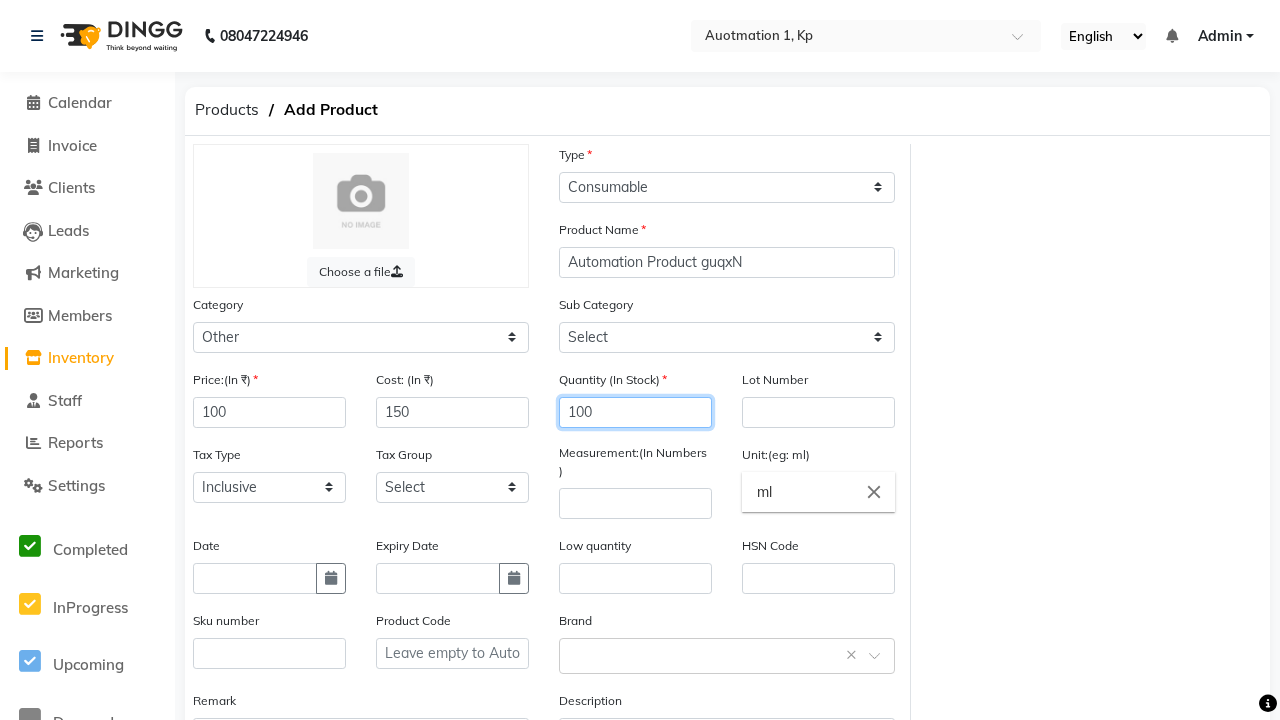 type on "100" 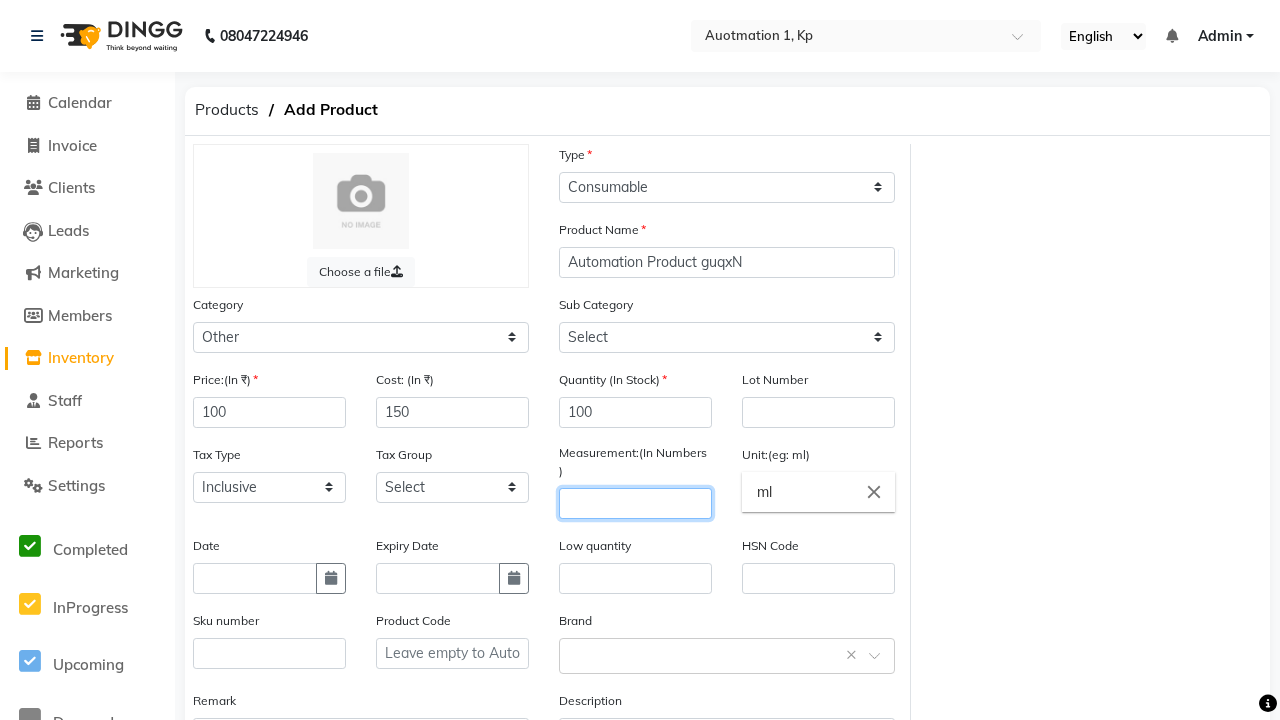 type on "1000" 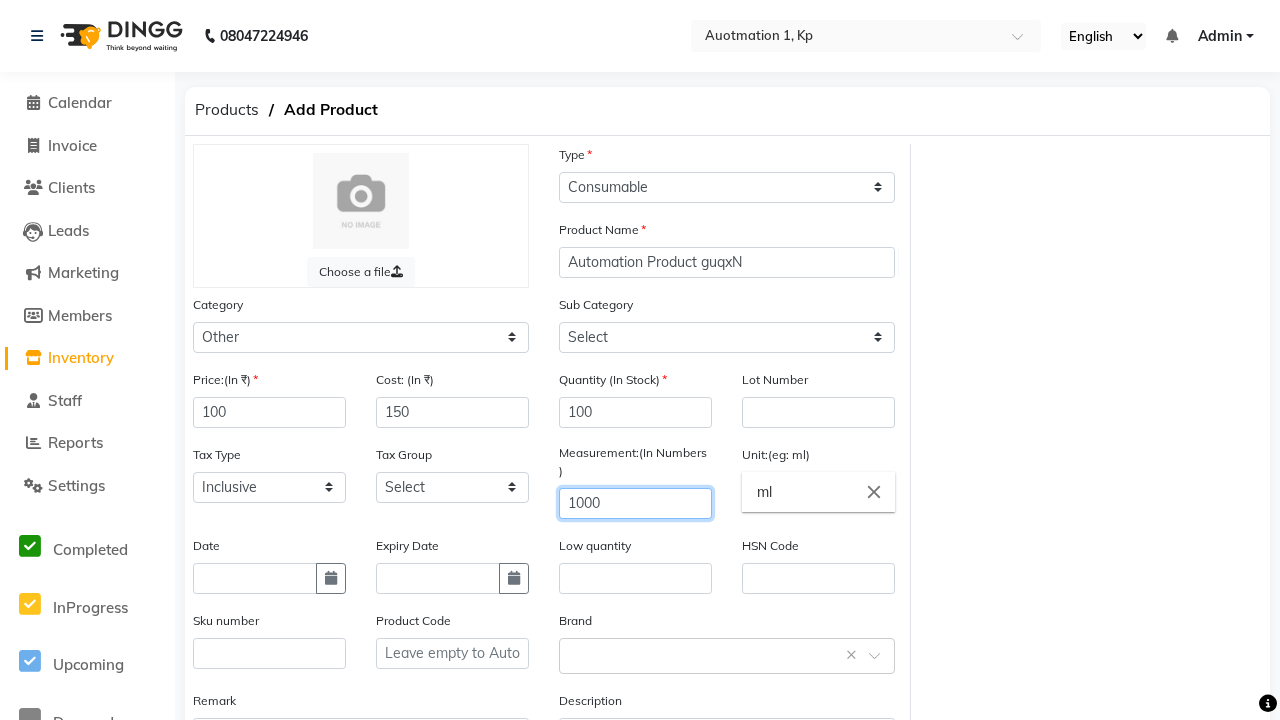 select on "44502001" 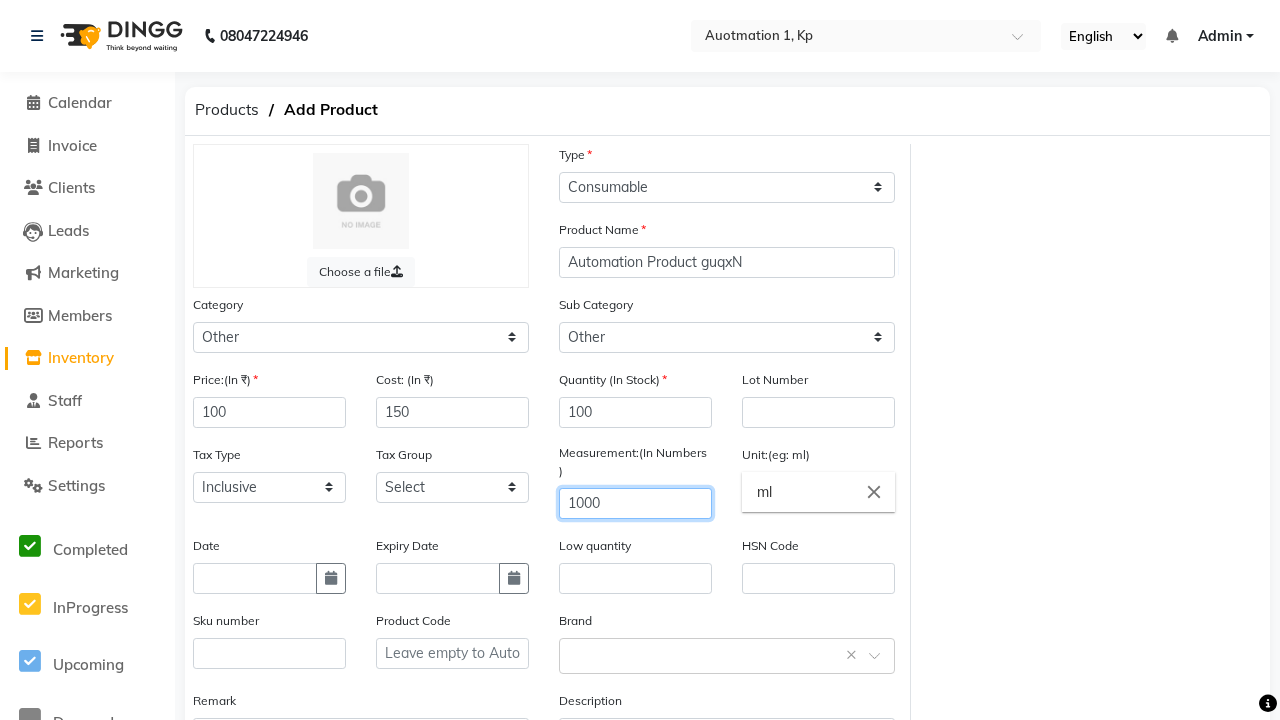 type on "1000" 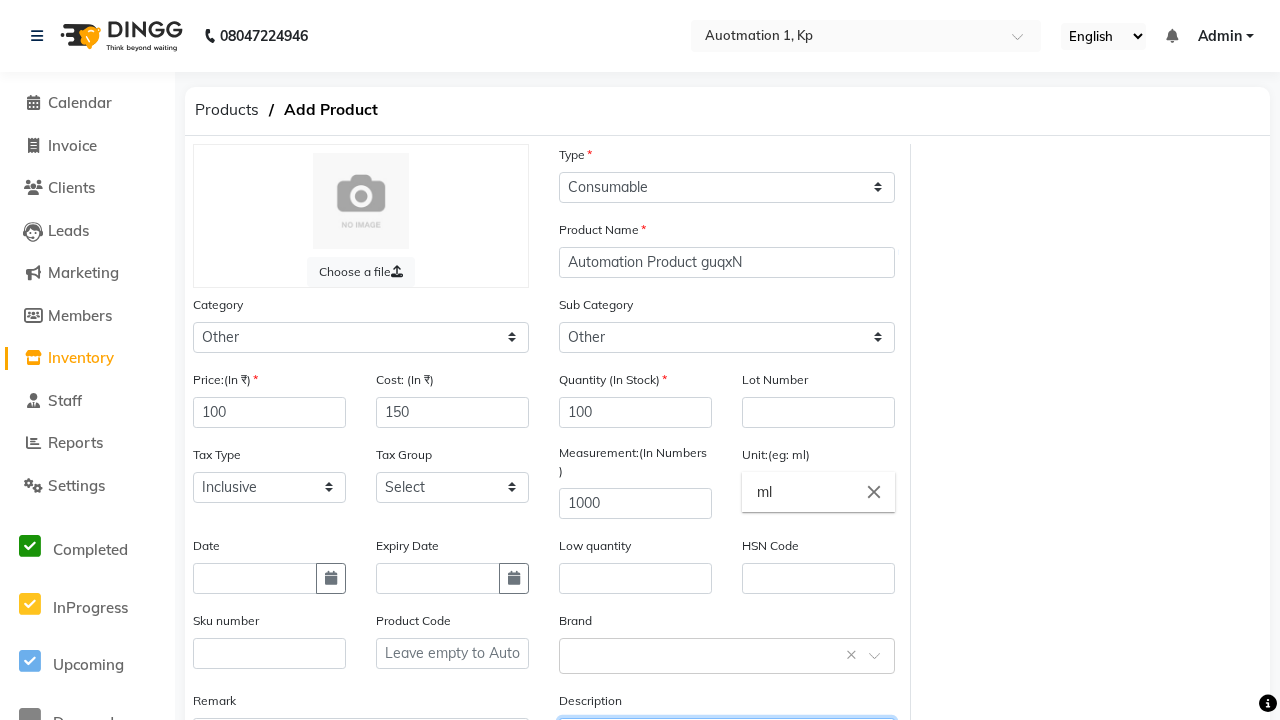type on "This Product is Created by Automation" 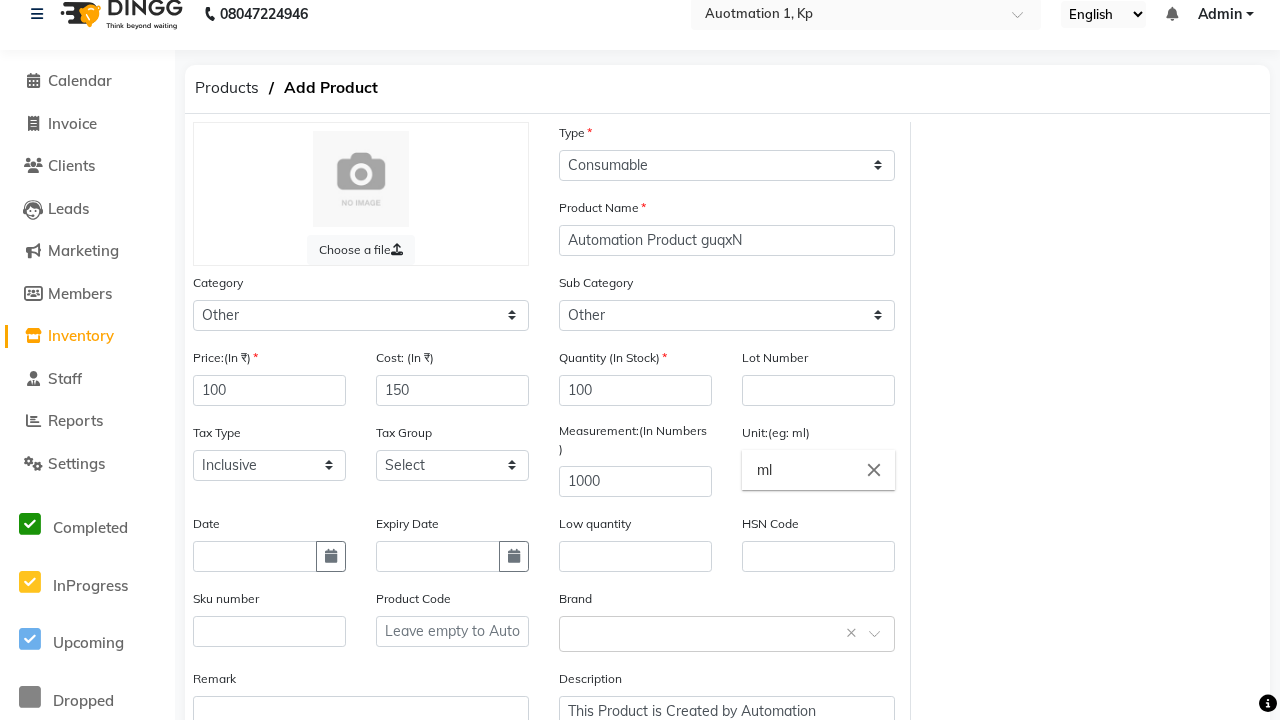 click on "Save" 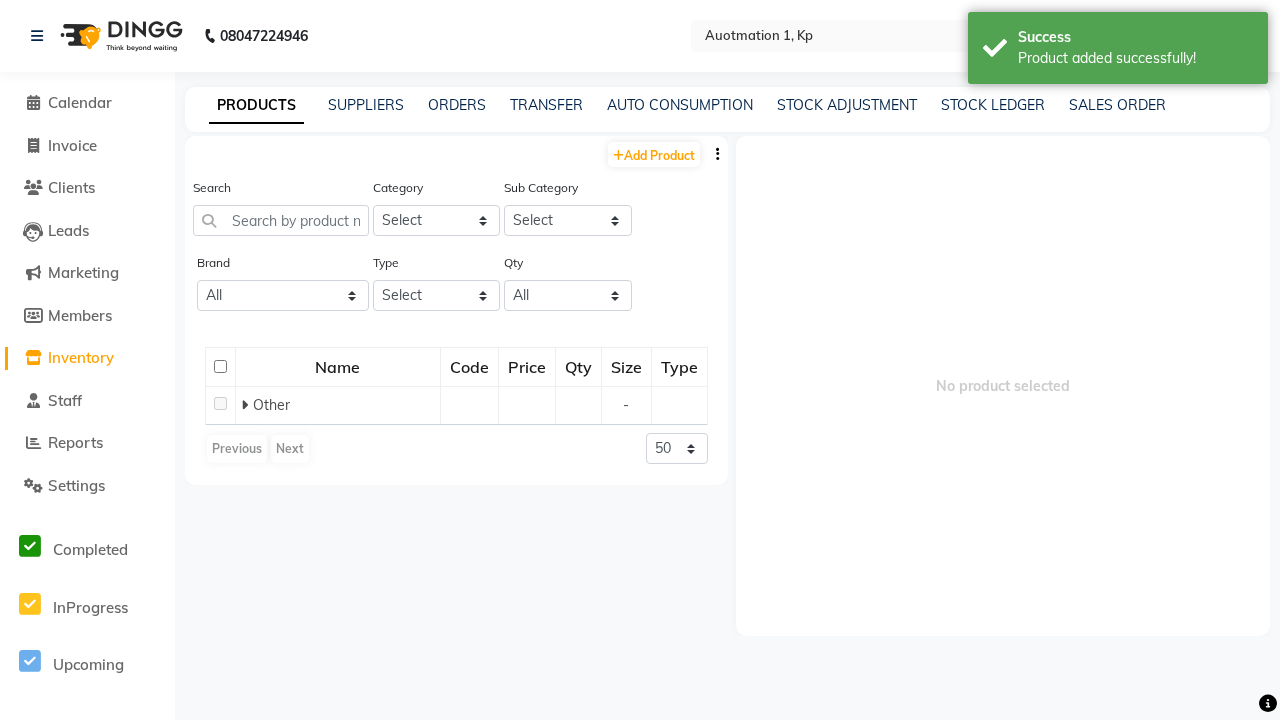 scroll, scrollTop: 0, scrollLeft: 0, axis: both 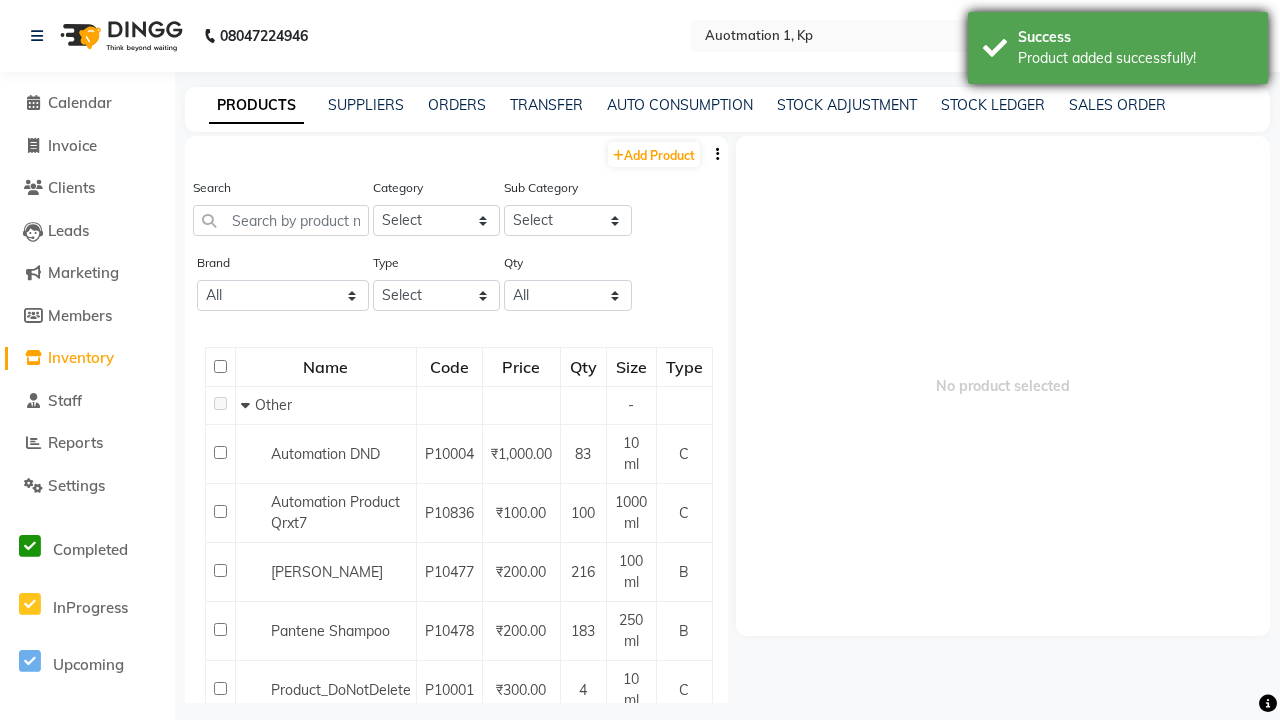 click on "Product added successfully!" at bounding box center (1135, 58) 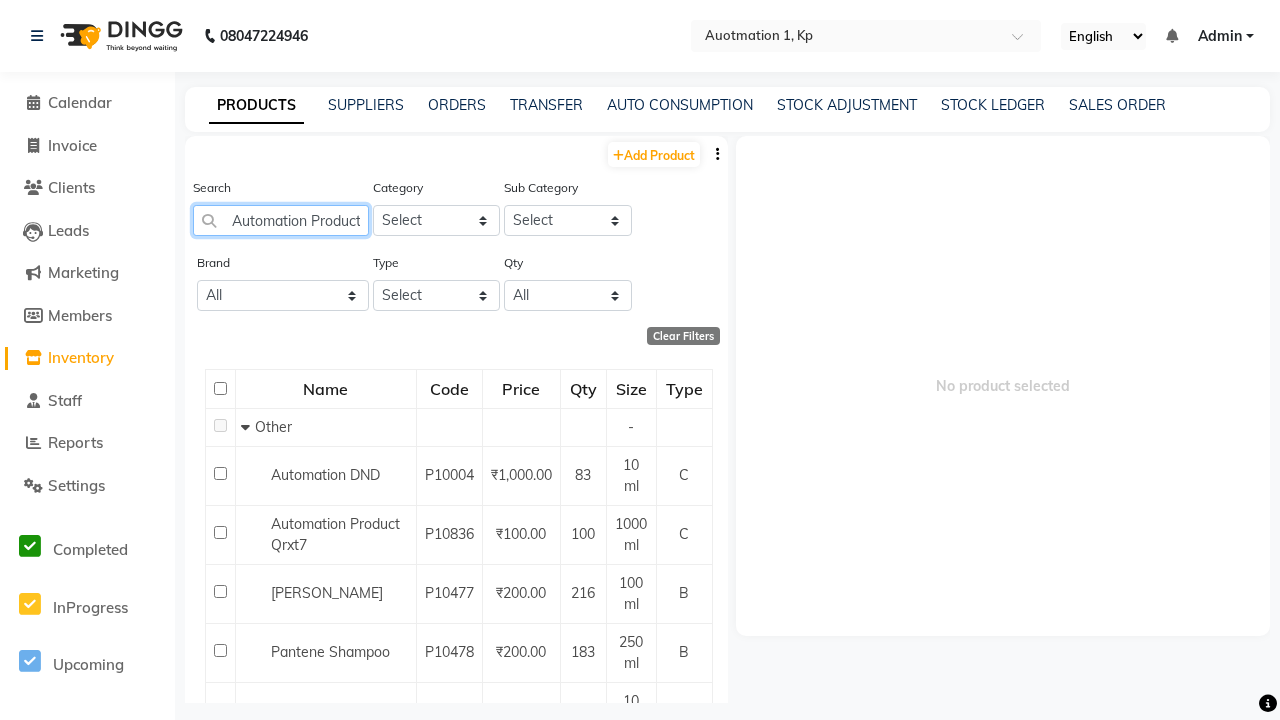 type on "Automation Product guqxN" 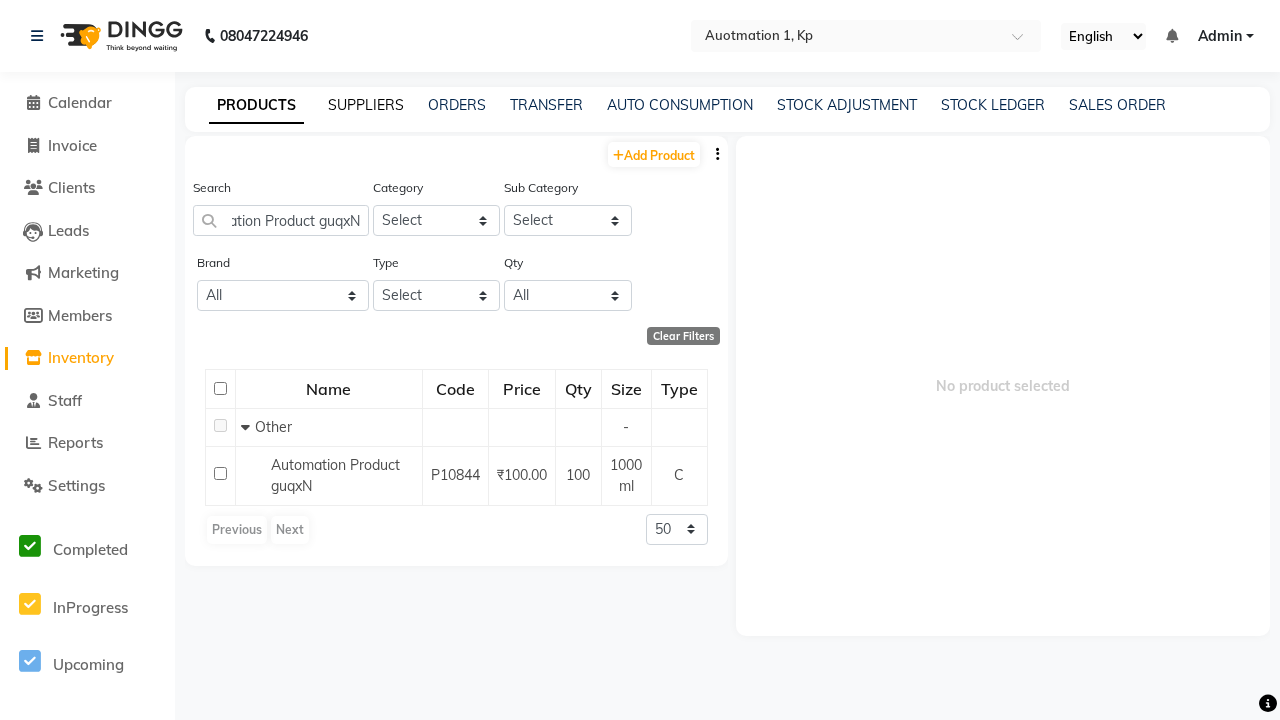 click on "SUPPLIERS" 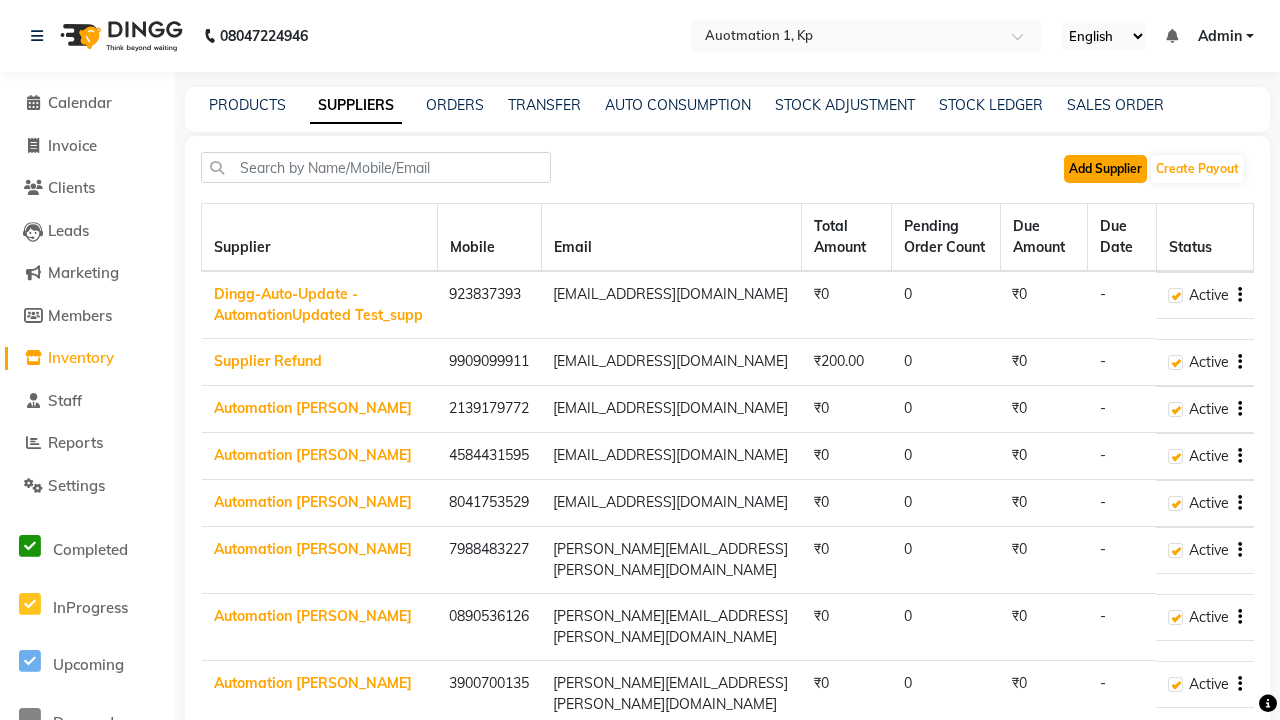 click on "Add Supplier" 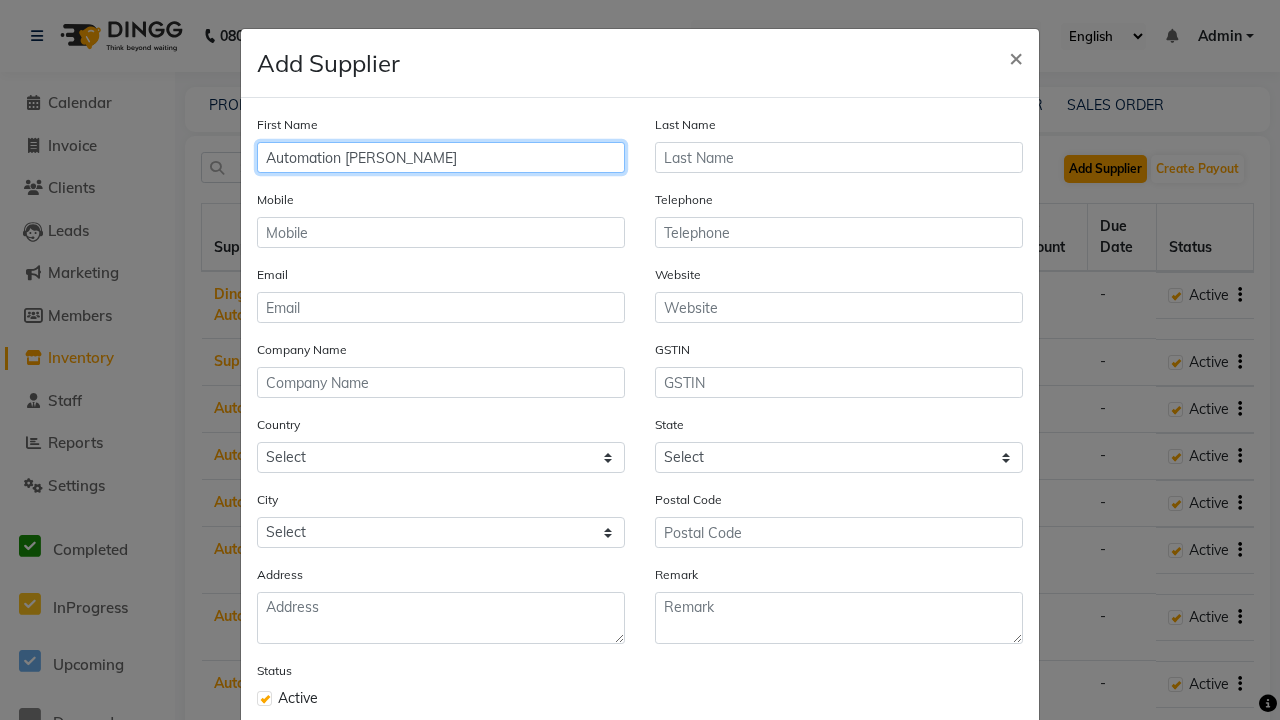 type on "Automation [PERSON_NAME]" 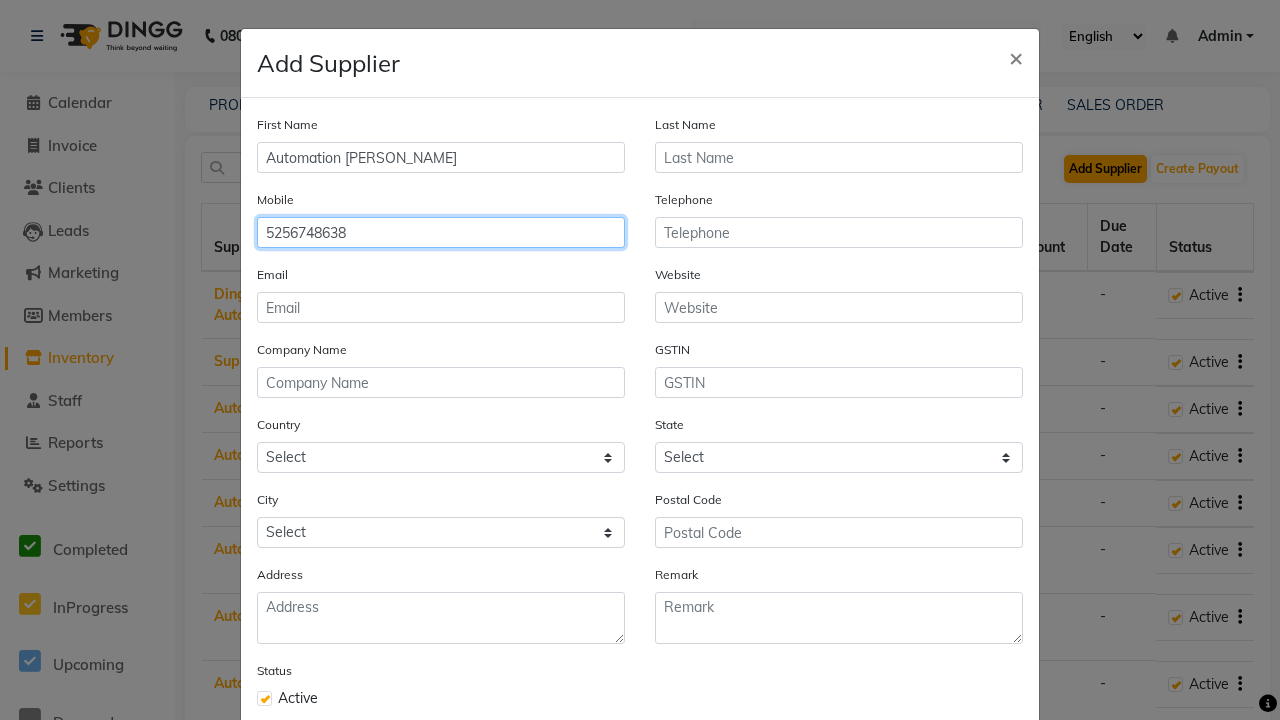 type on "5256748638" 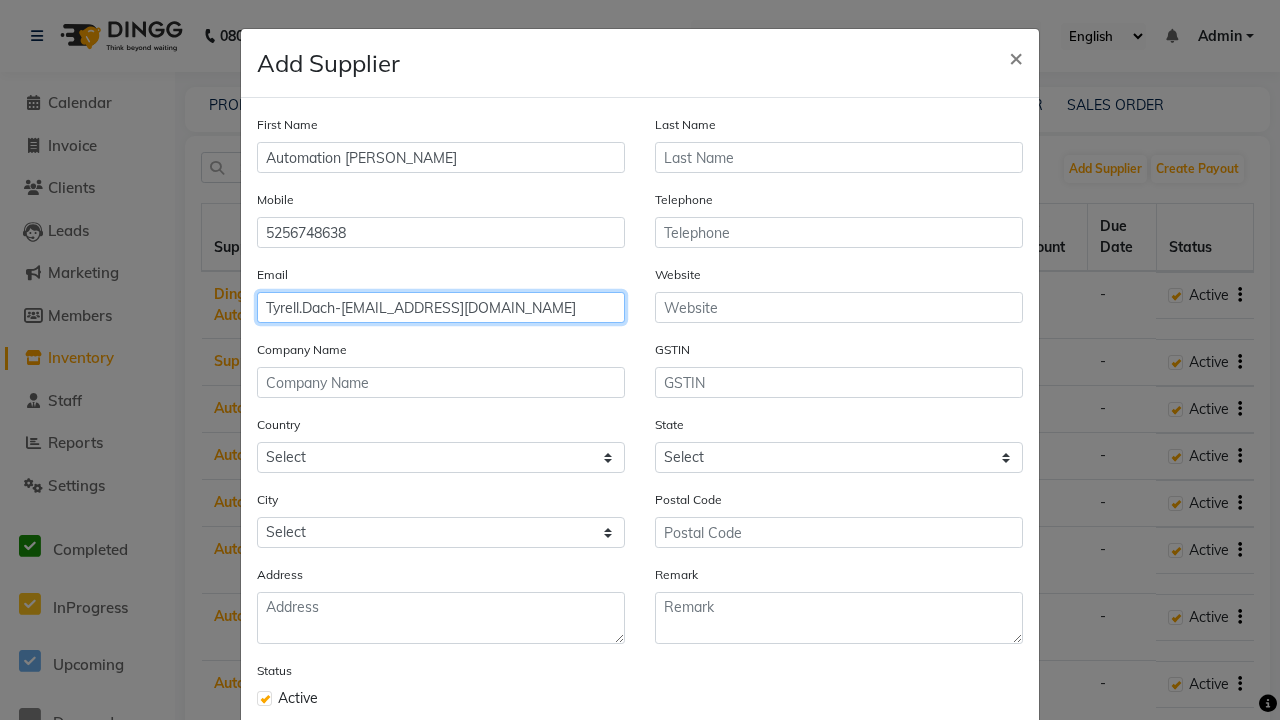 type on "Tyrell.Dach-[EMAIL_ADDRESS][DOMAIN_NAME]" 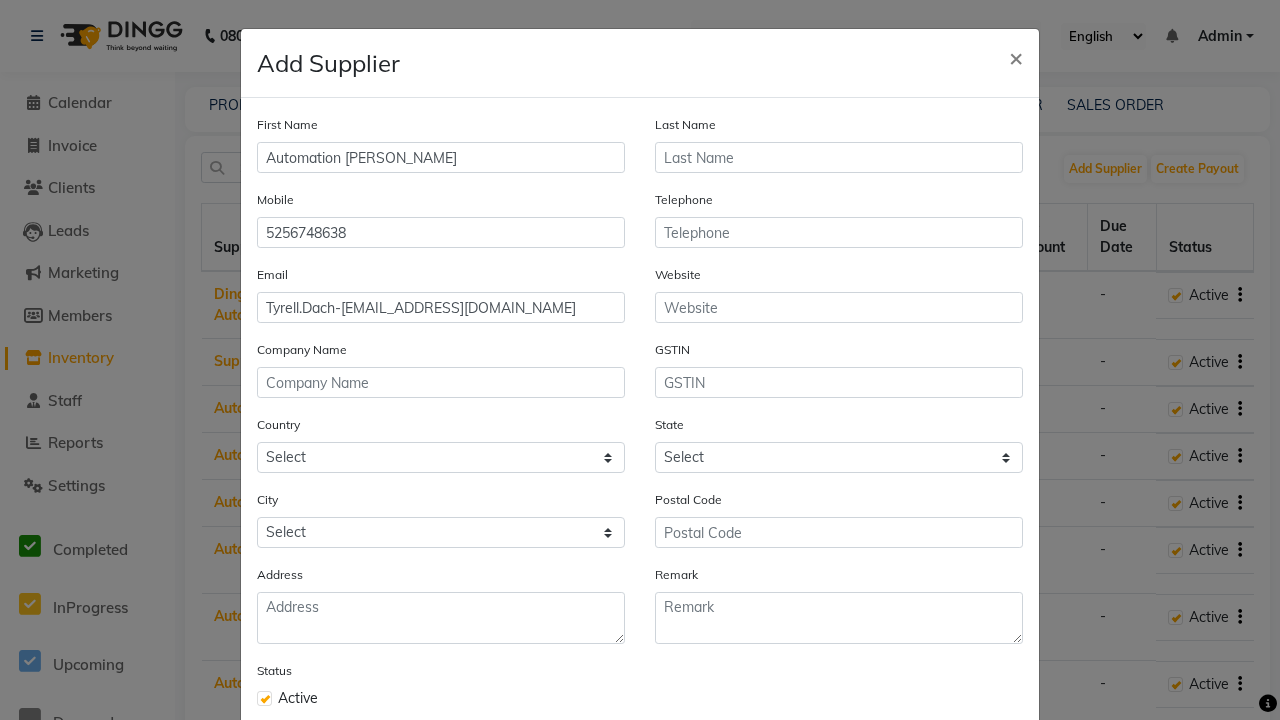 click on "Save" 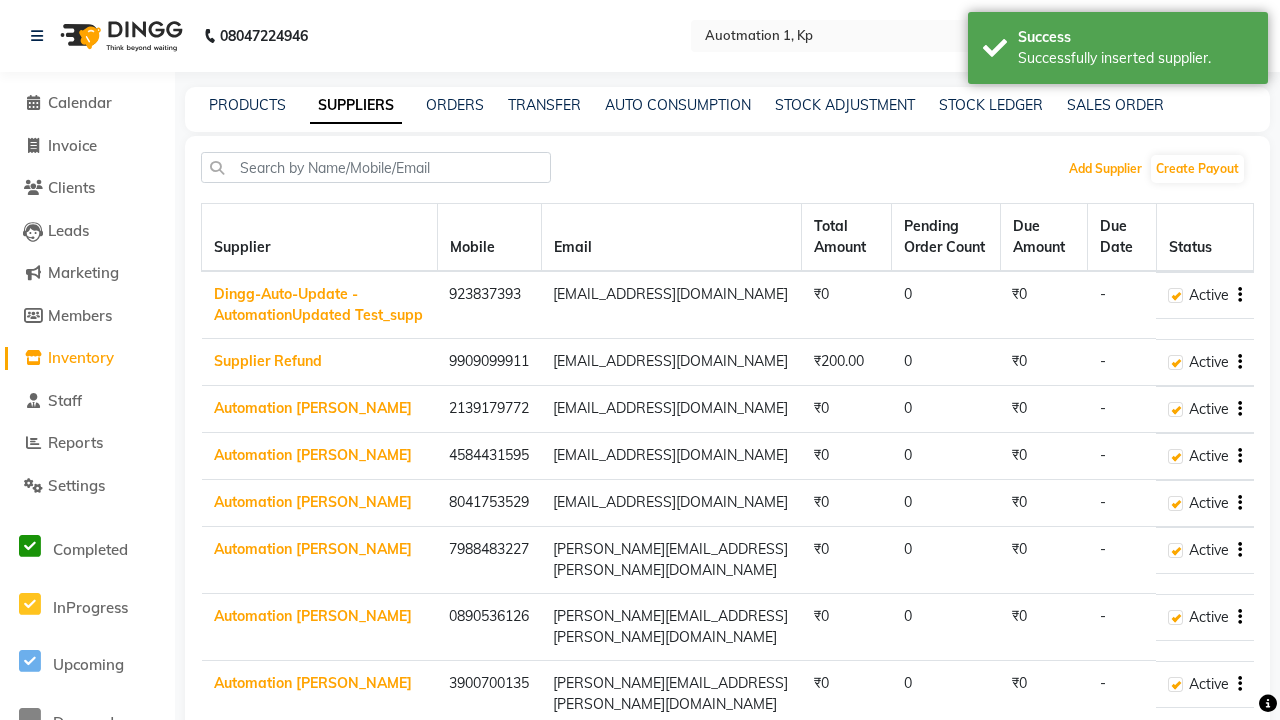 scroll, scrollTop: 63, scrollLeft: 0, axis: vertical 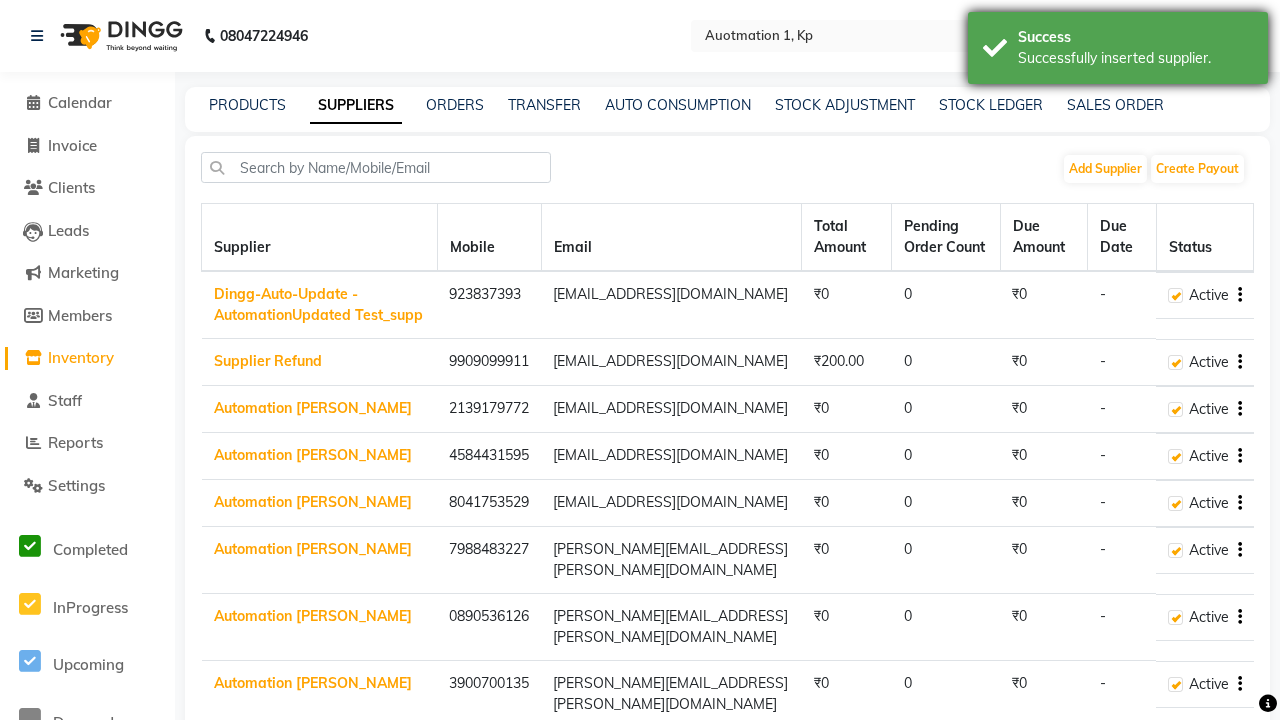 click on "Successfully inserted supplier." at bounding box center (1135, 58) 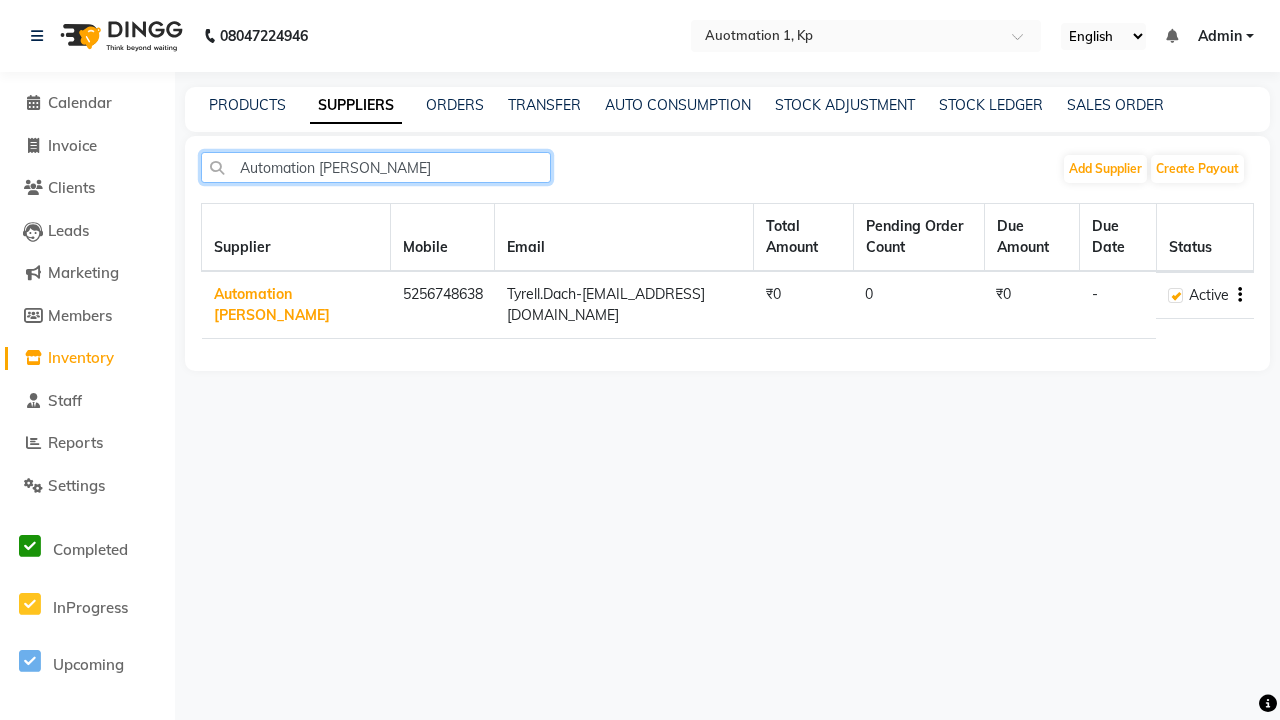 type on "Automation [PERSON_NAME]" 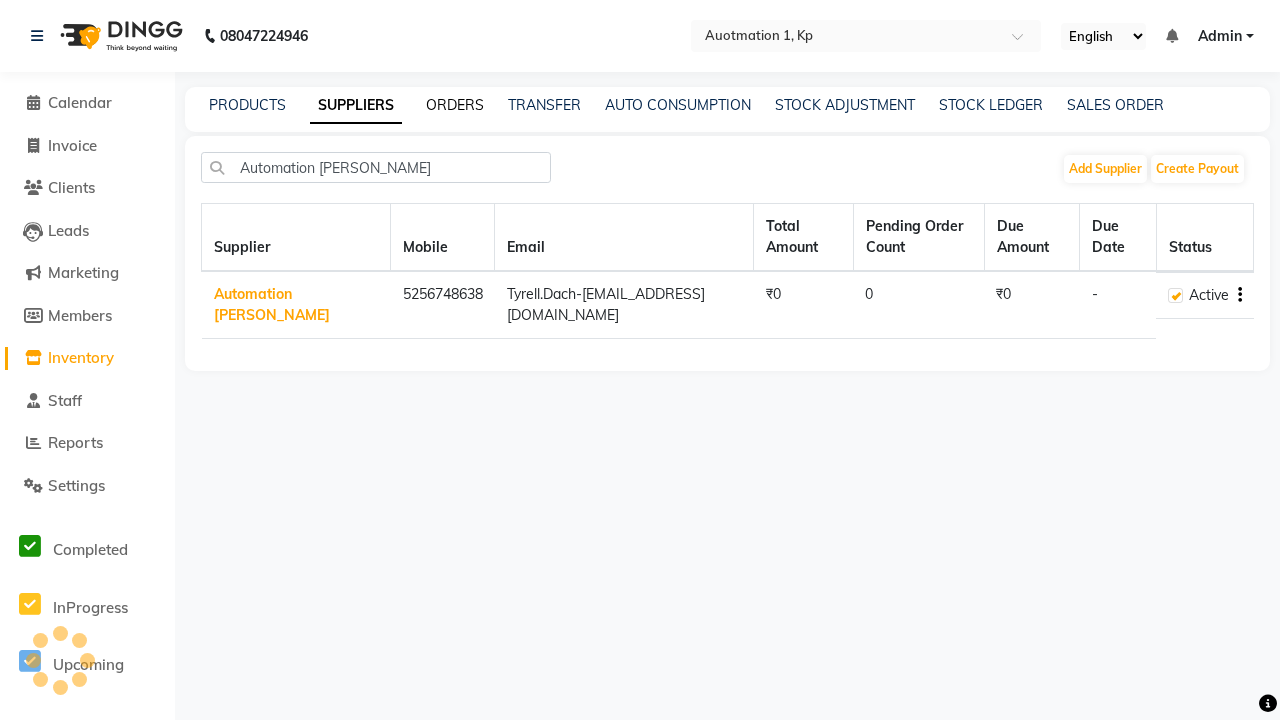 click on "ORDERS" 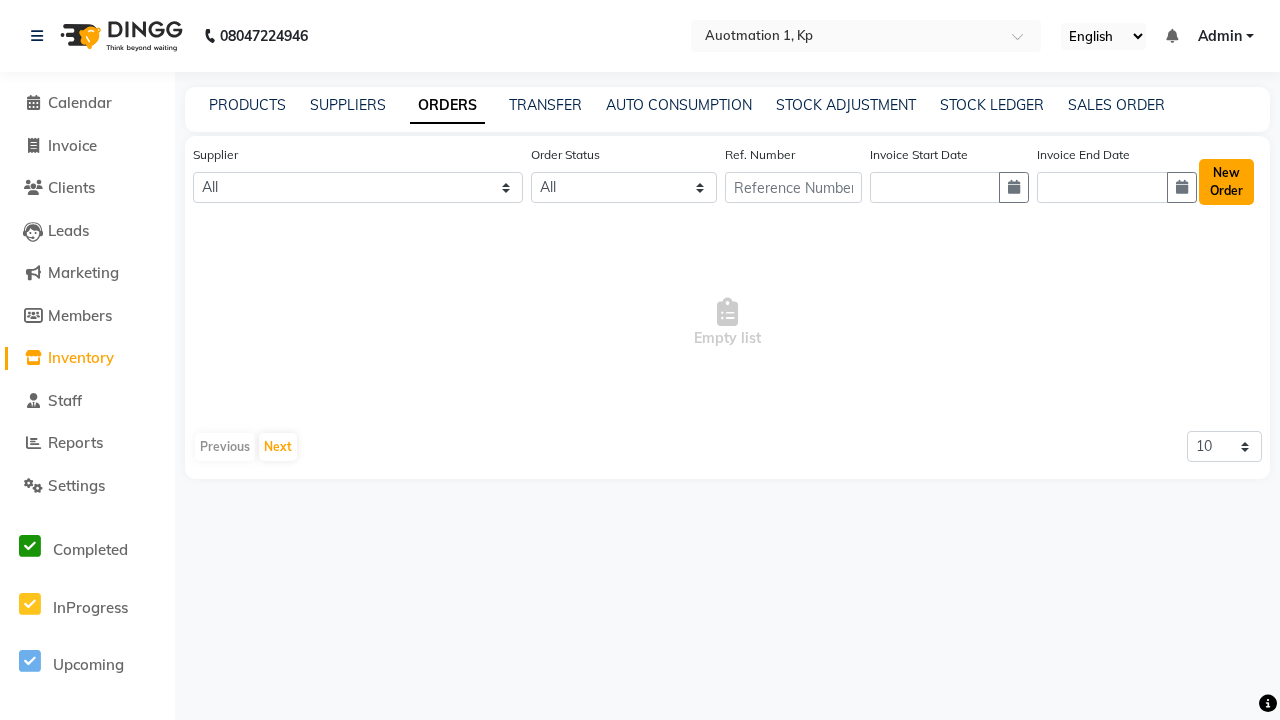 click on "New Order" 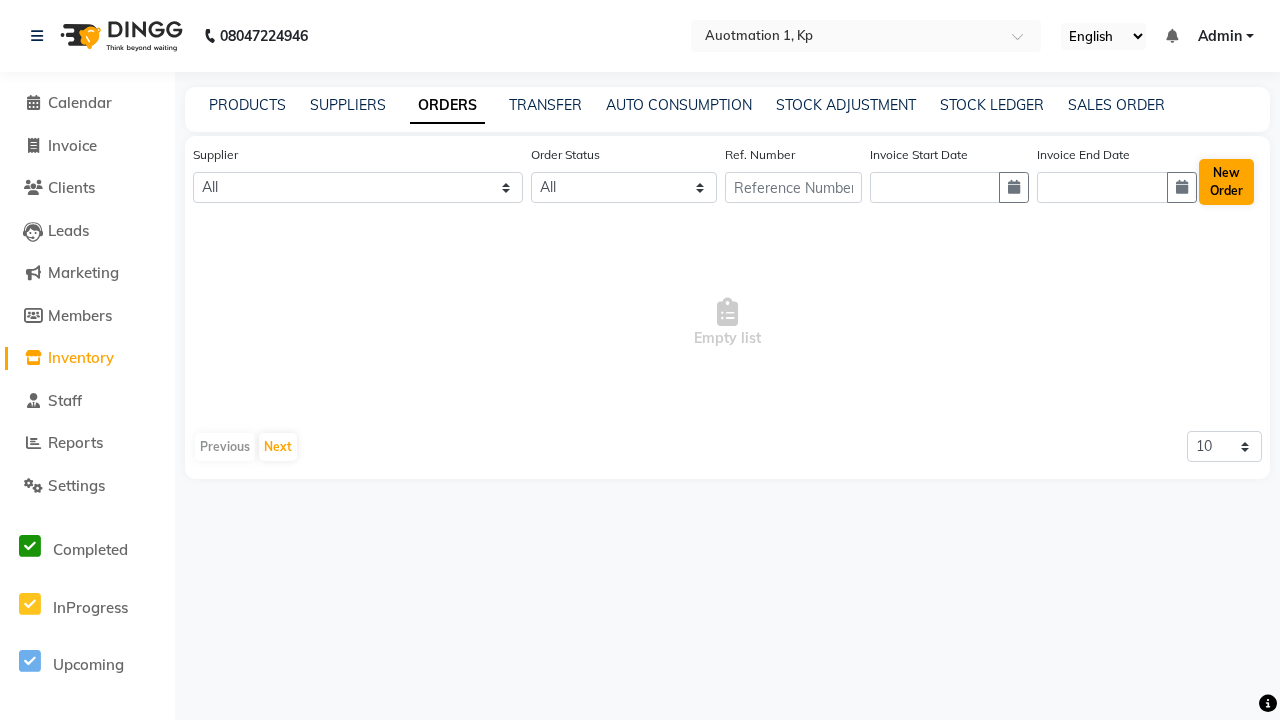 select on "true" 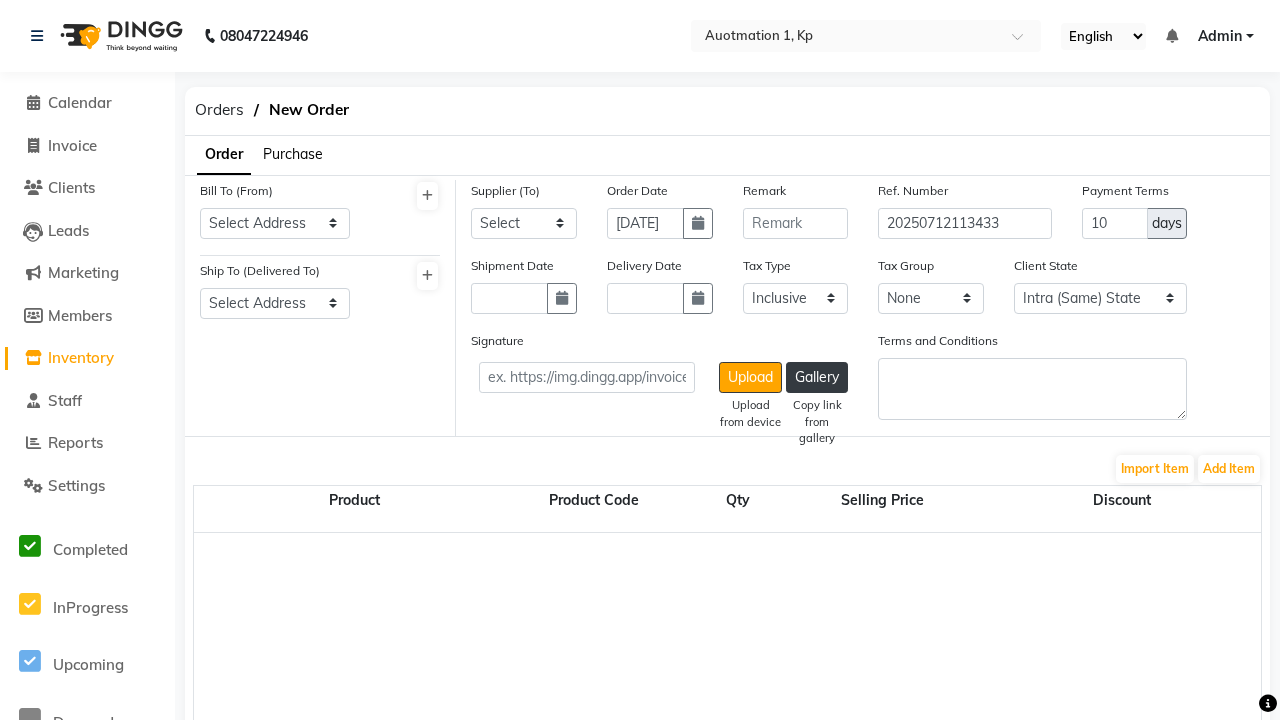 select on "232" 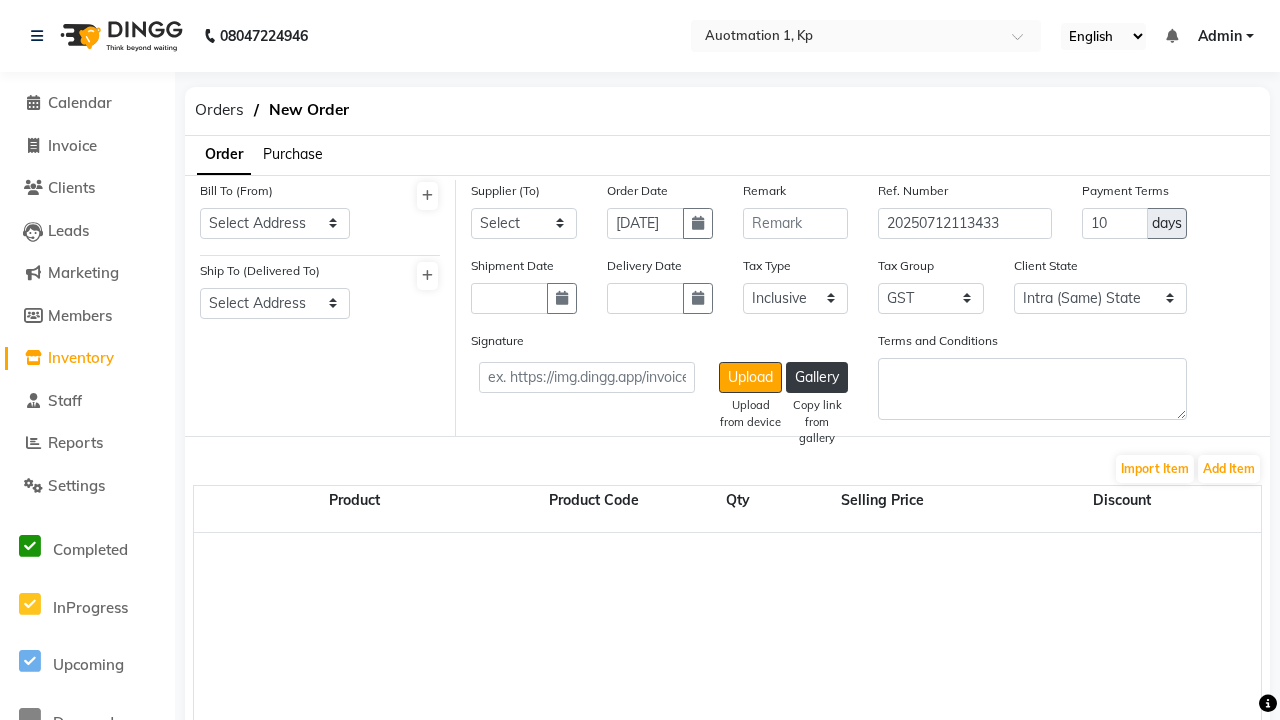 select on "149" 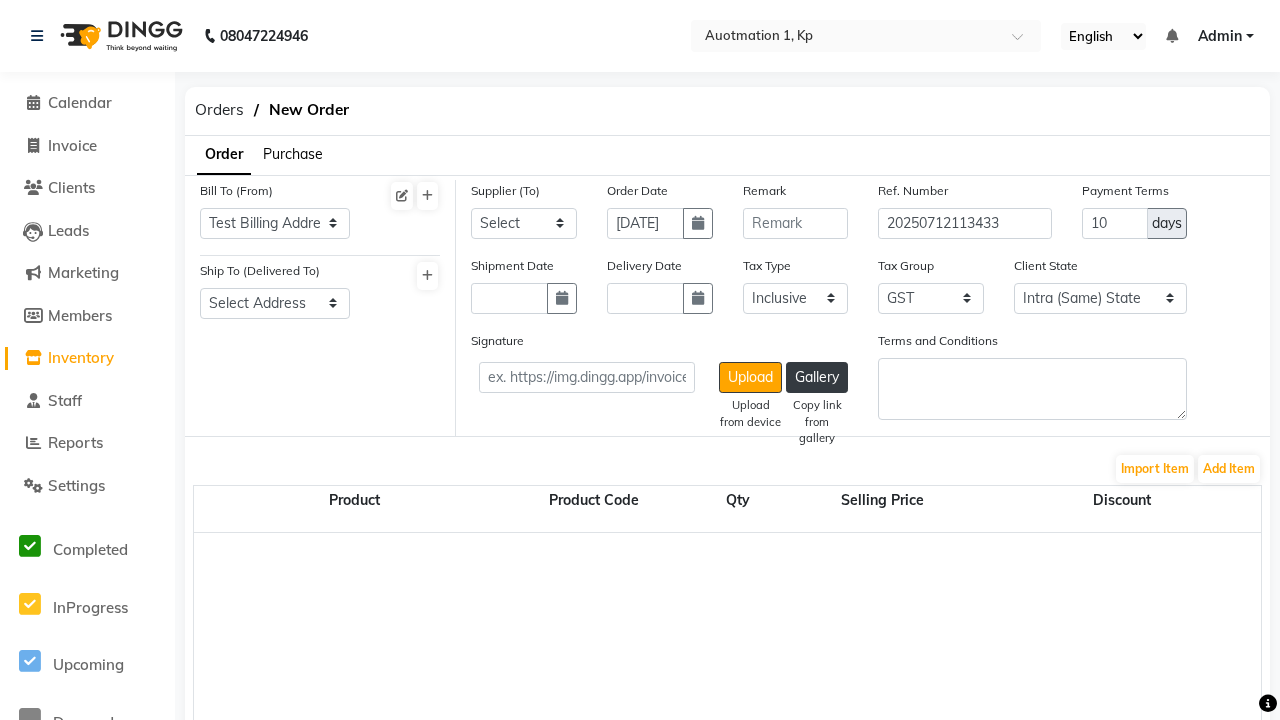 select on "150" 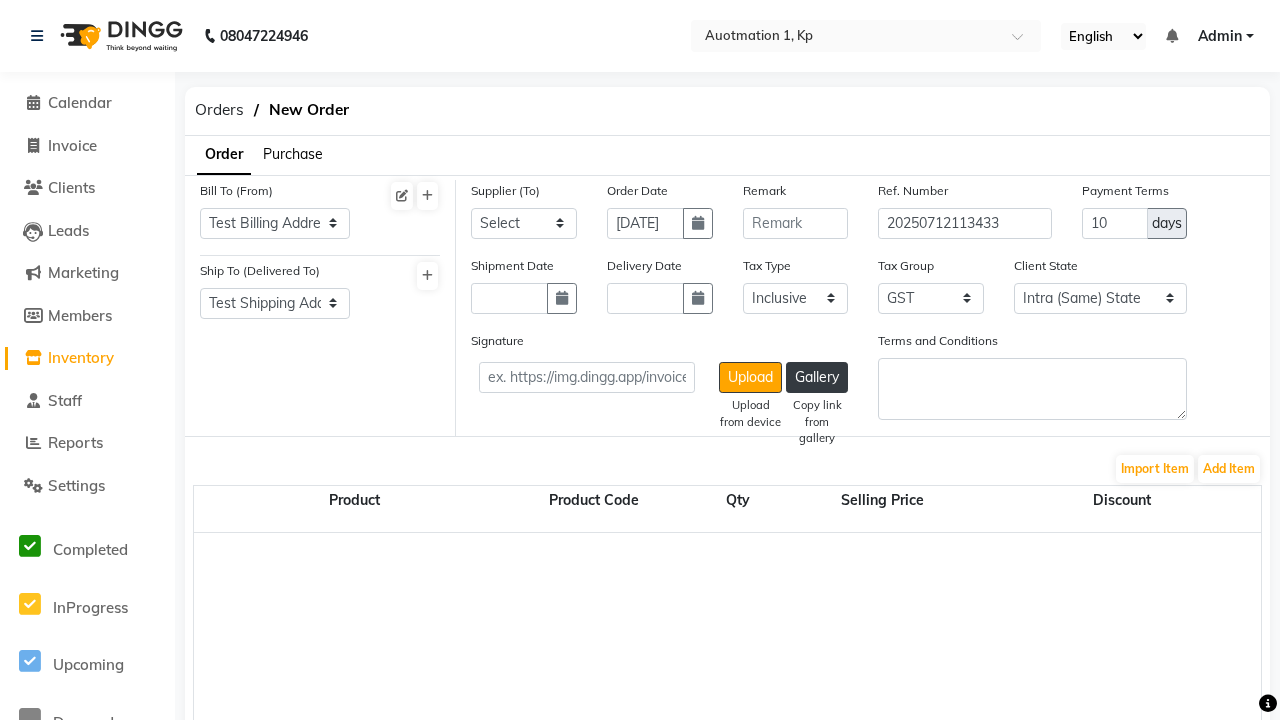 select on "1531" 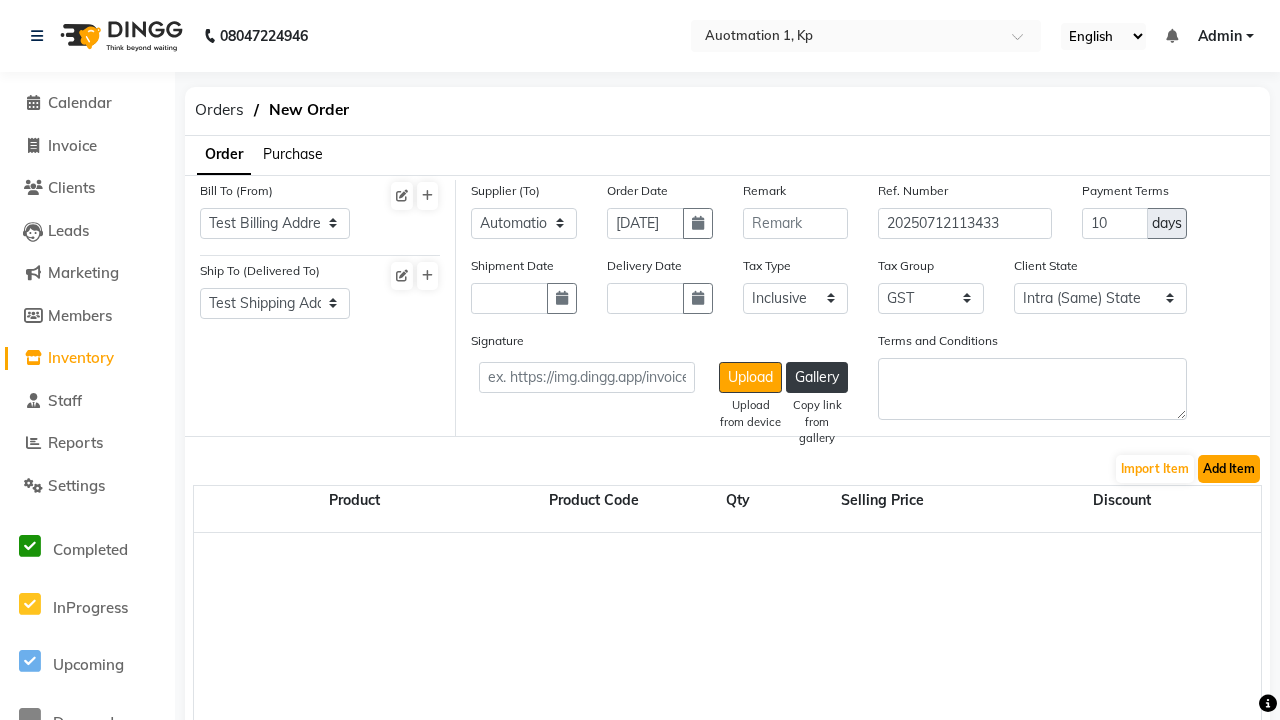 click on "Add Item" 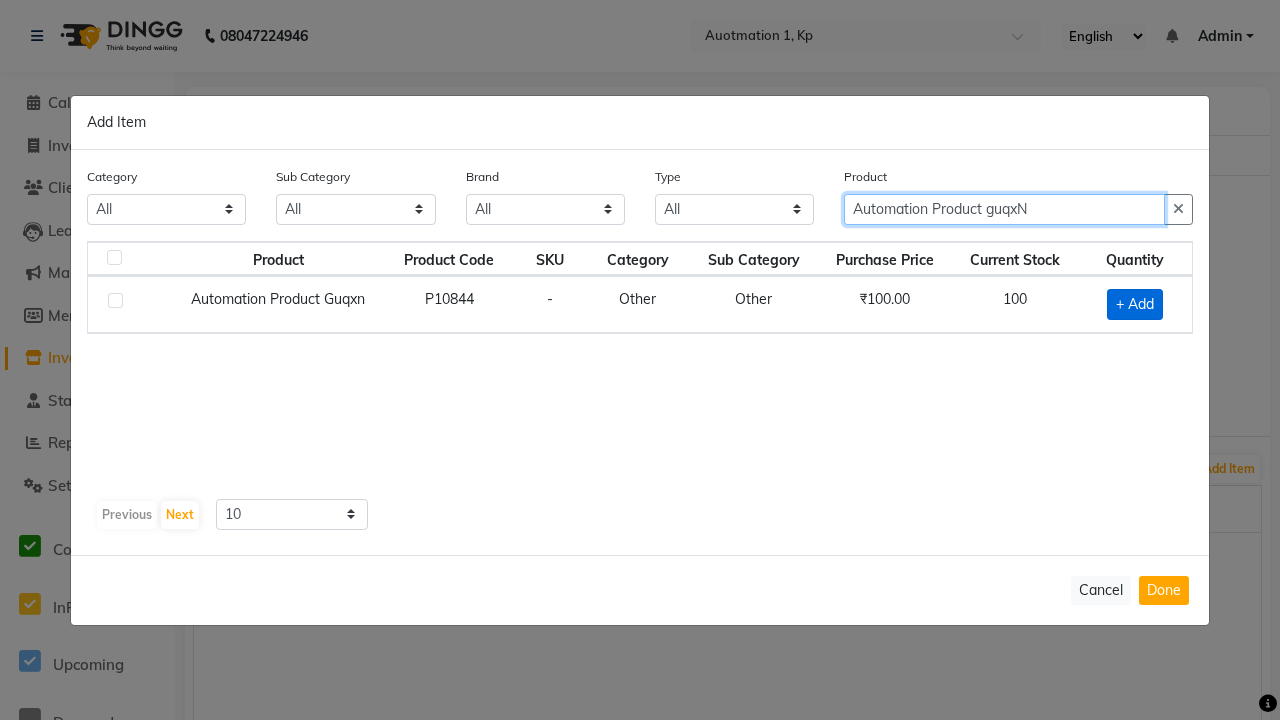 type on "Automation Product guqxN" 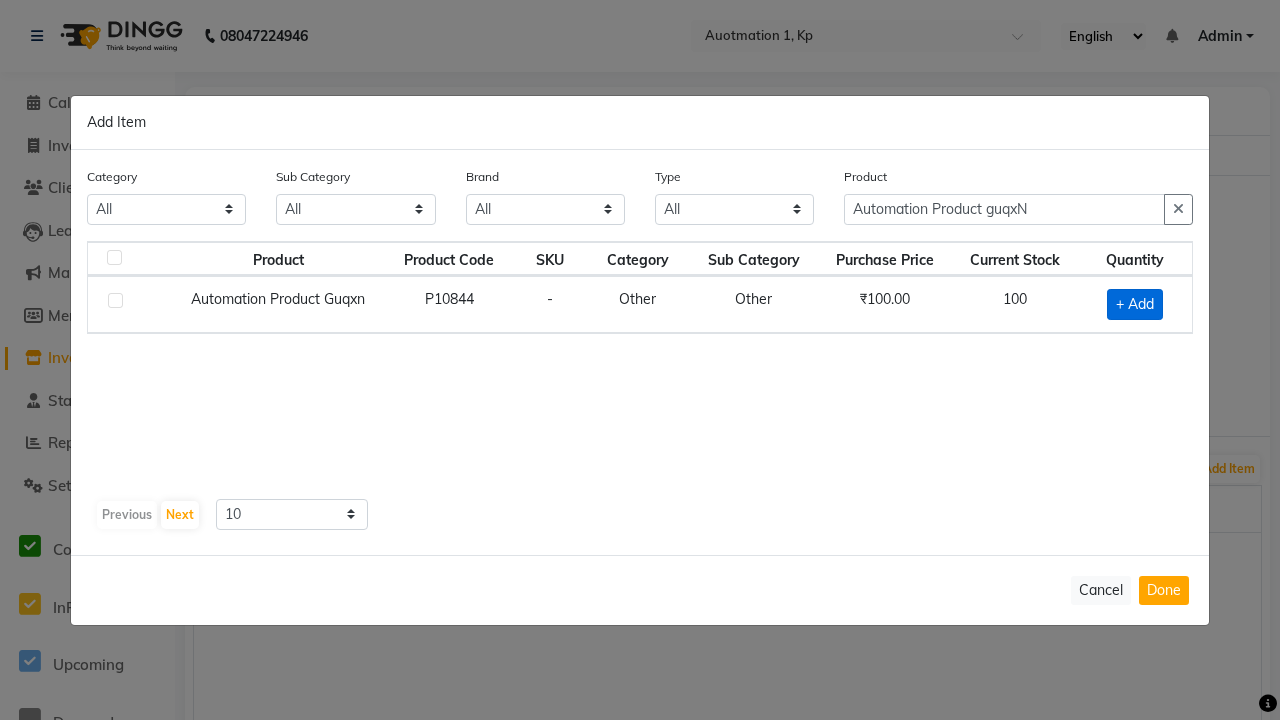 click on "+ Add" 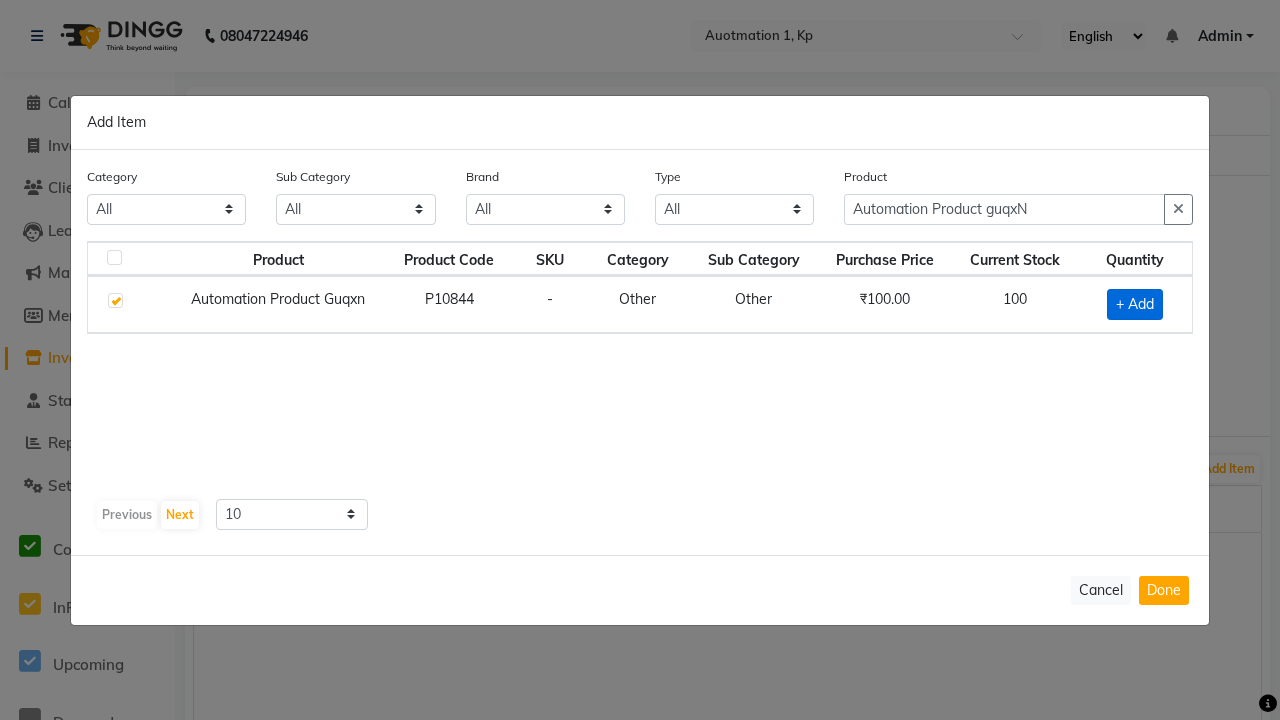 checkbox on "true" 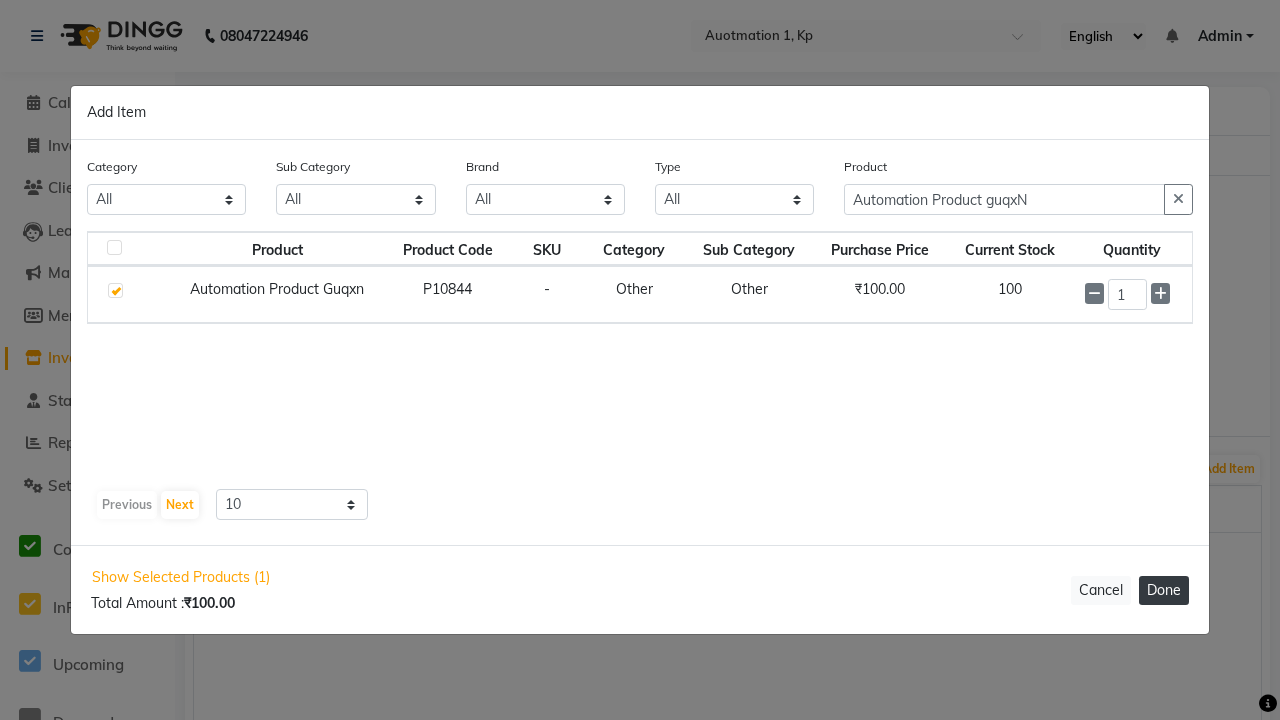 click on "Done" 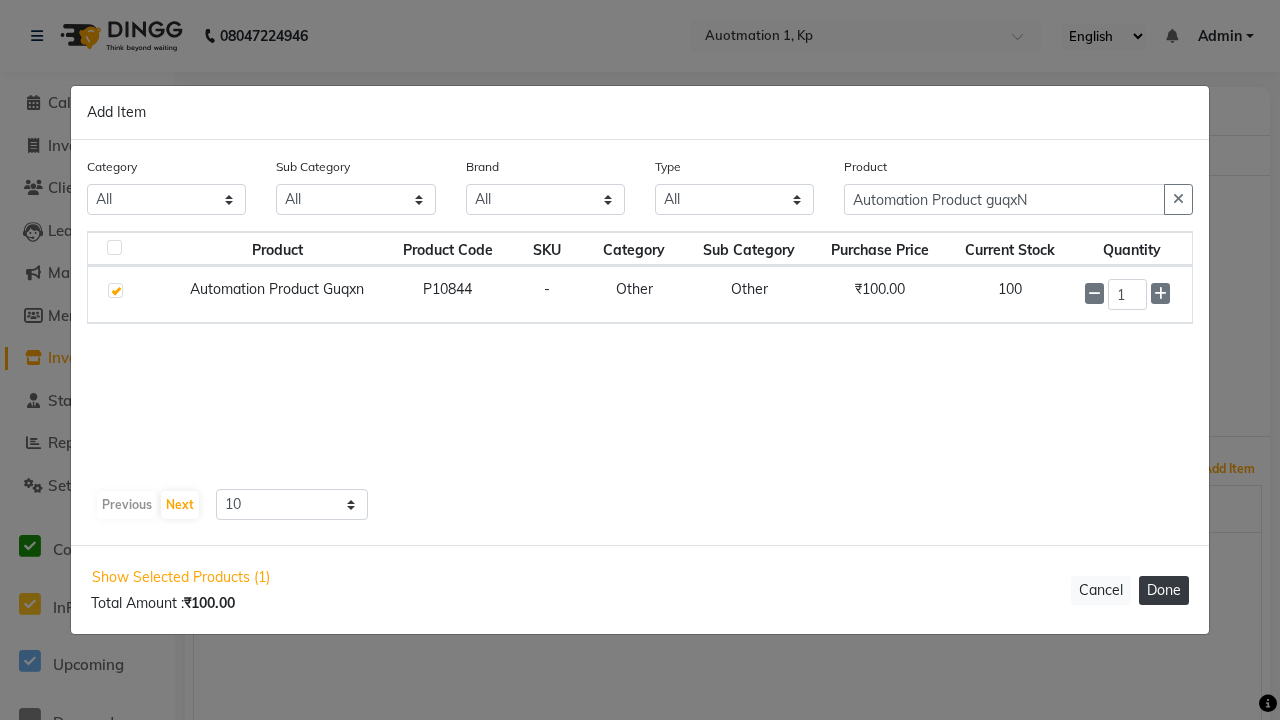 select on "232" 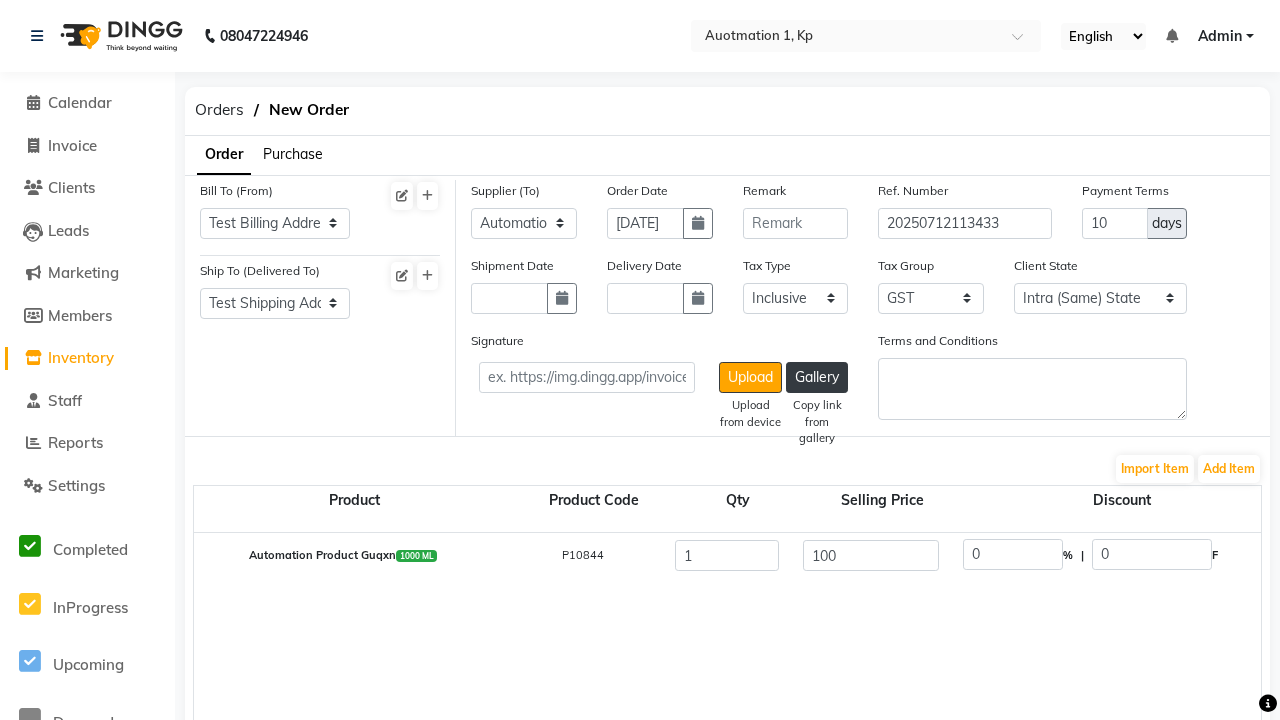click on "Create" 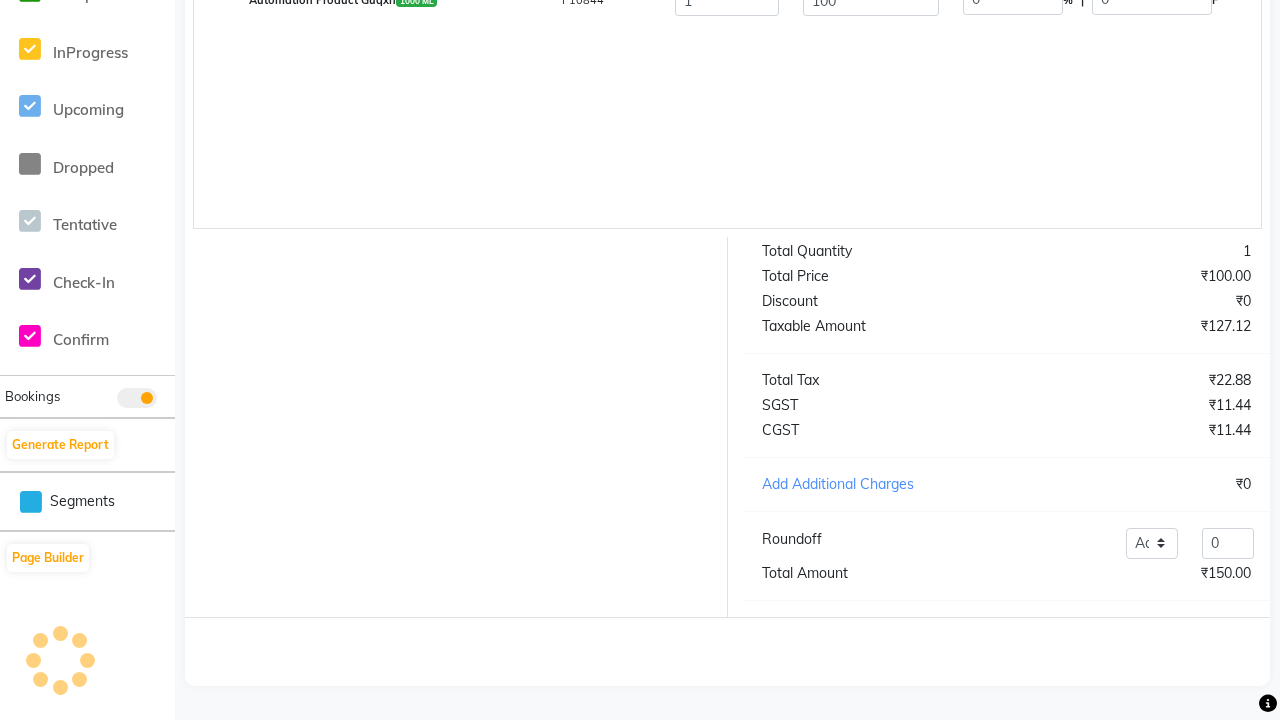 scroll, scrollTop: 505, scrollLeft: 0, axis: vertical 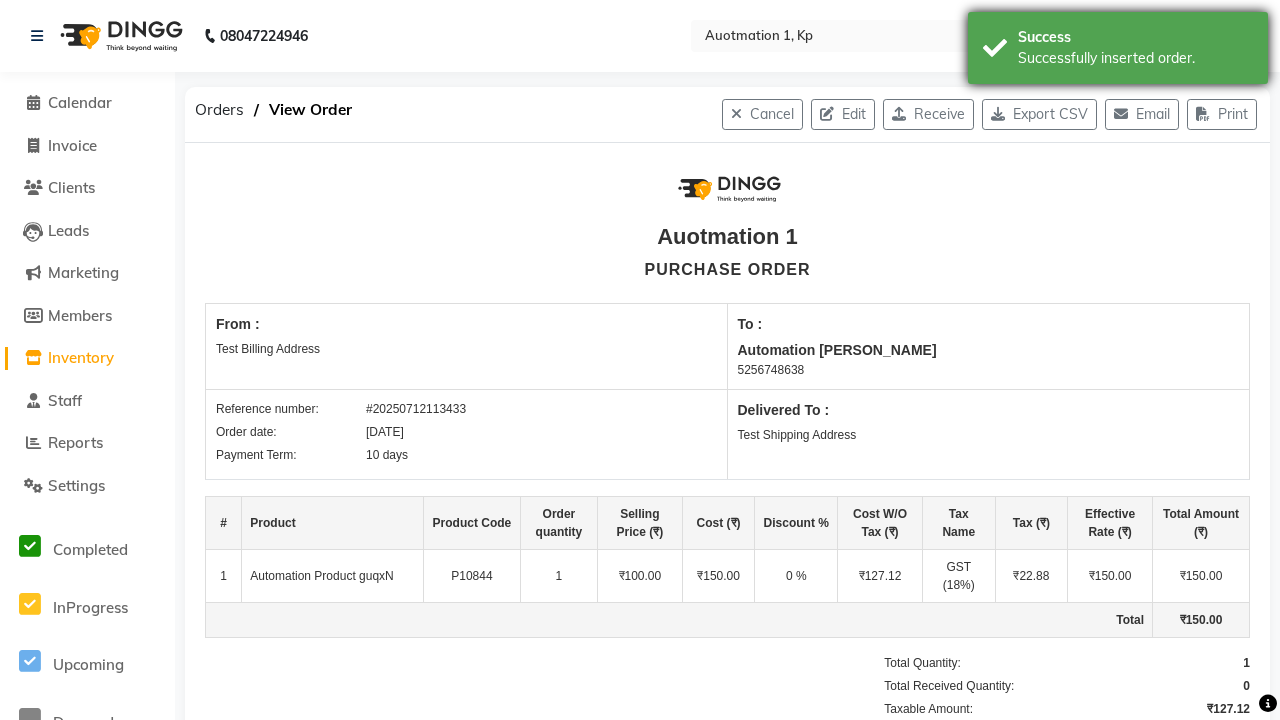 click on "Successfully inserted order." at bounding box center (1135, 58) 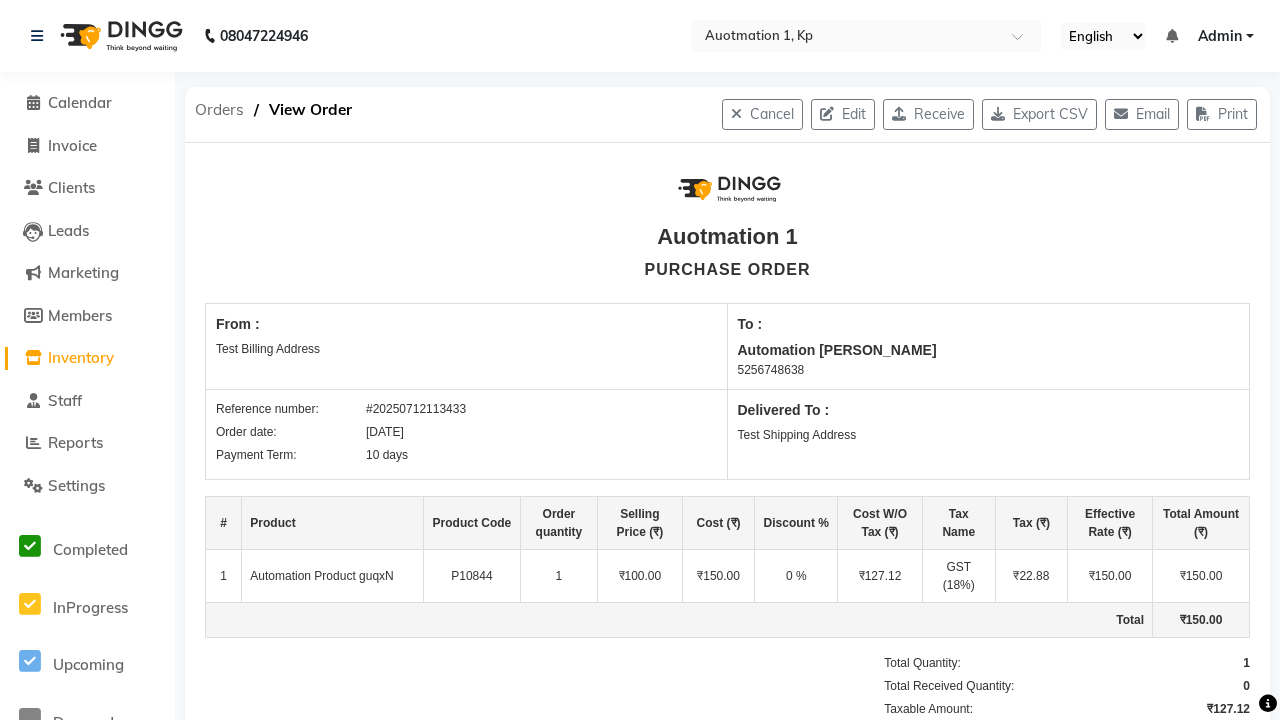 click on "Orders" 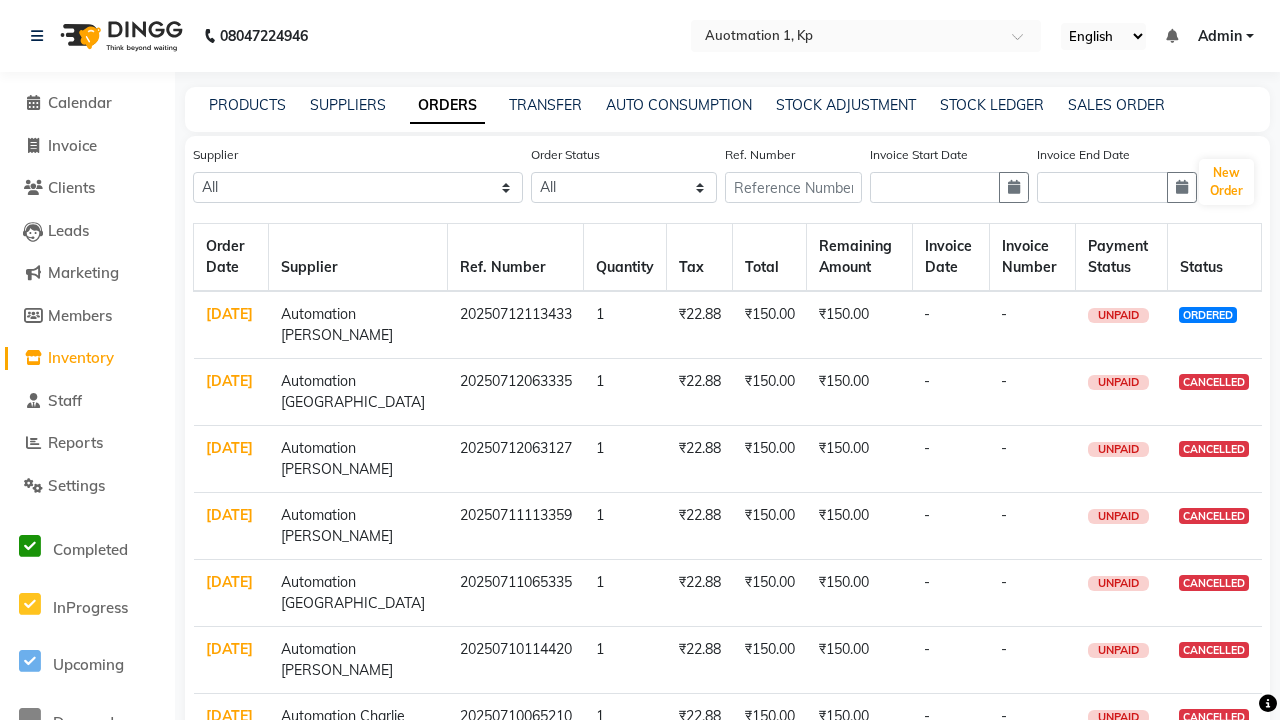 select on "1531" 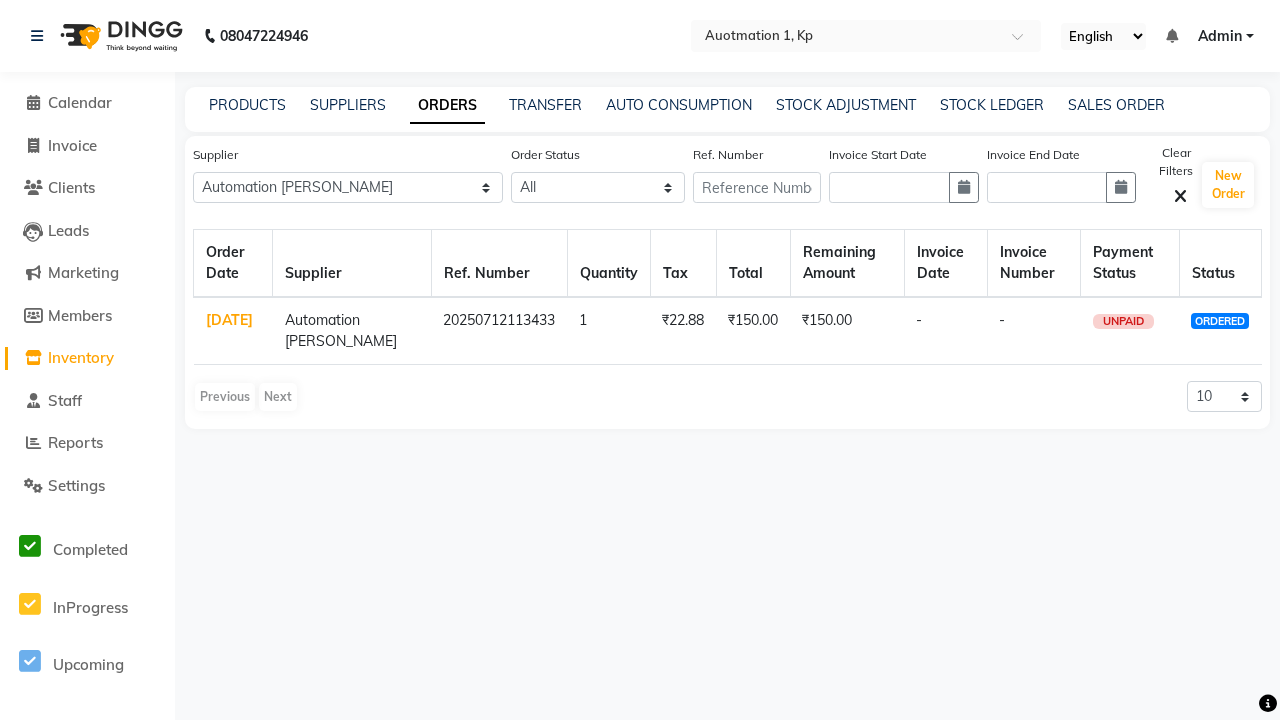 click on "ORDERS" 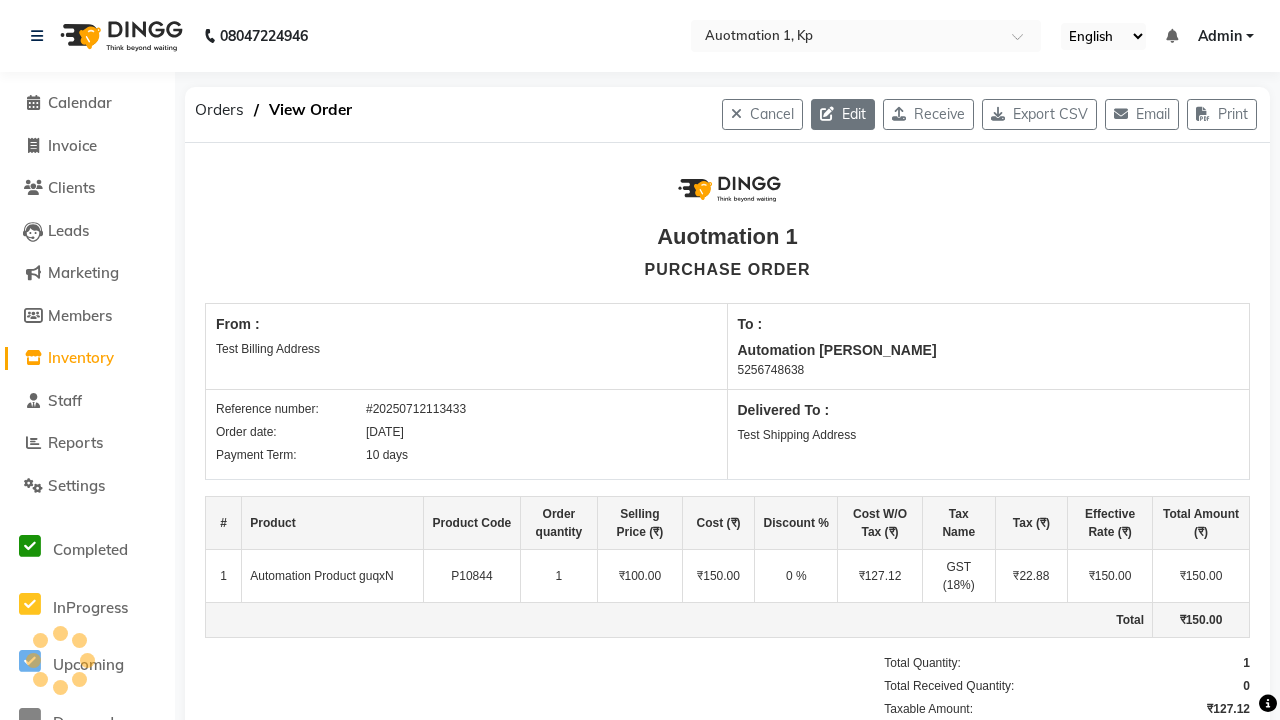 click 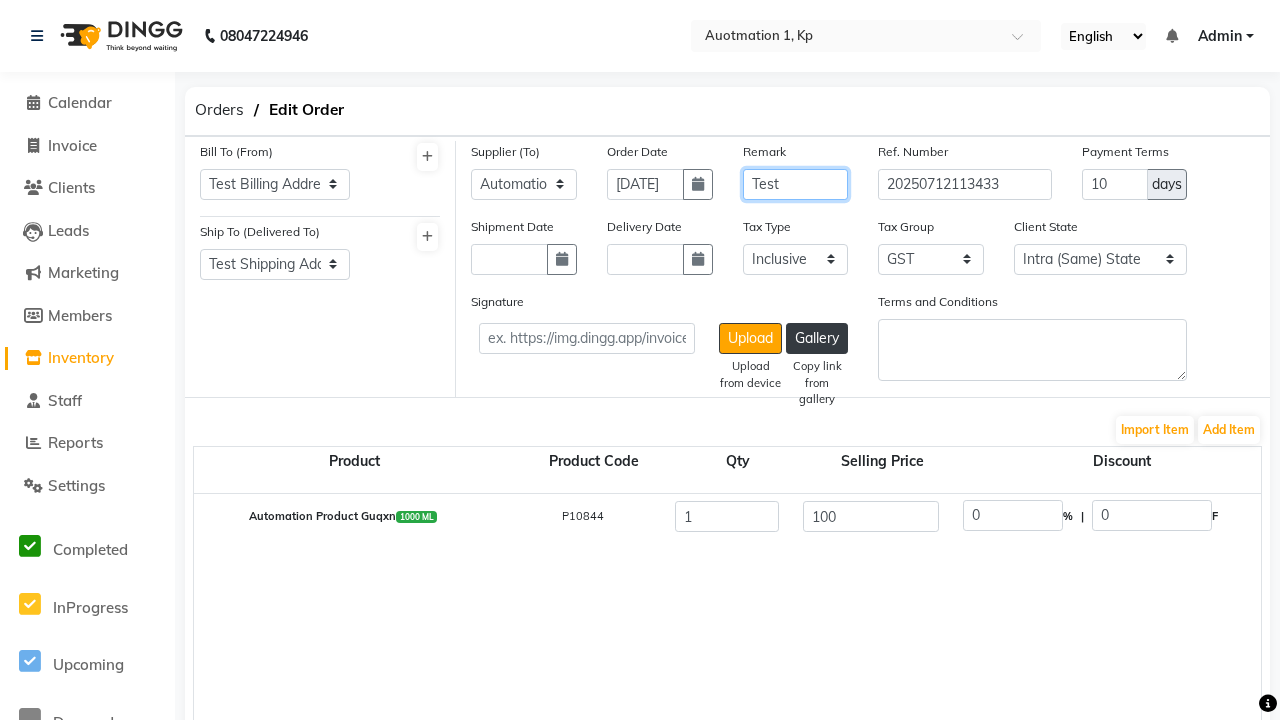 type on "Test" 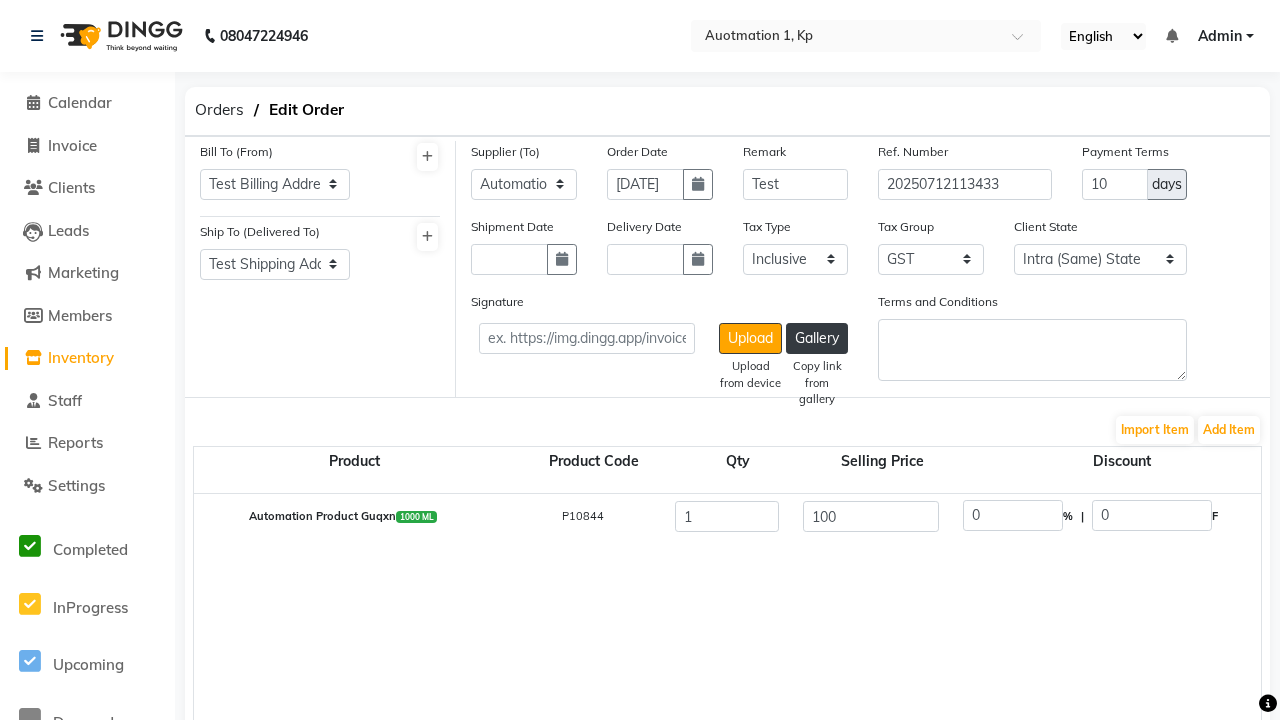 click on "Update" 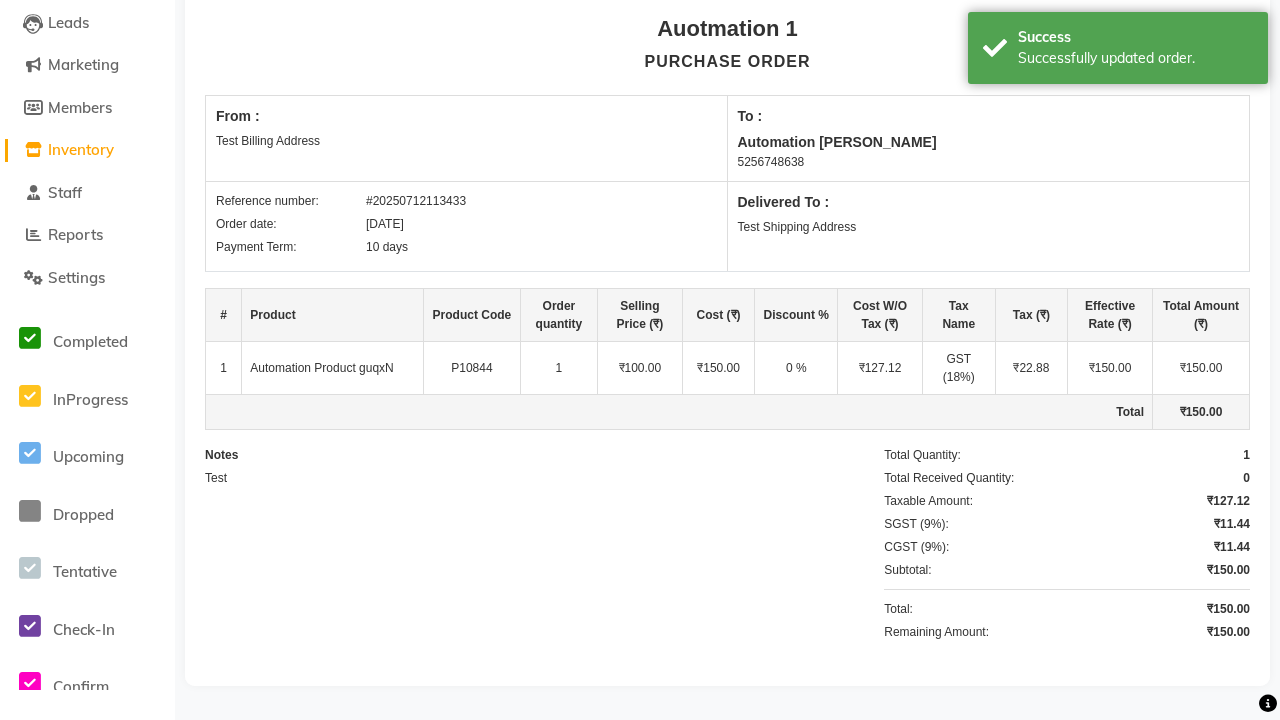 scroll, scrollTop: 0, scrollLeft: 0, axis: both 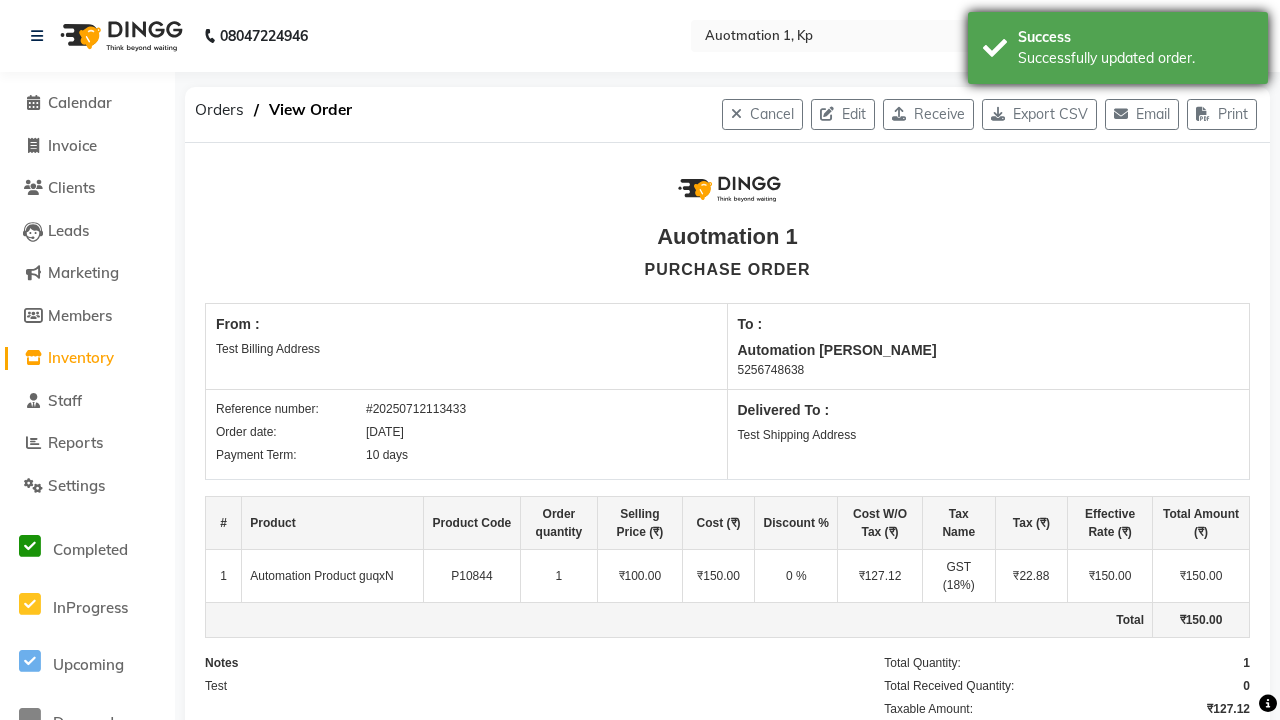 click on "Successfully updated order." at bounding box center [1135, 58] 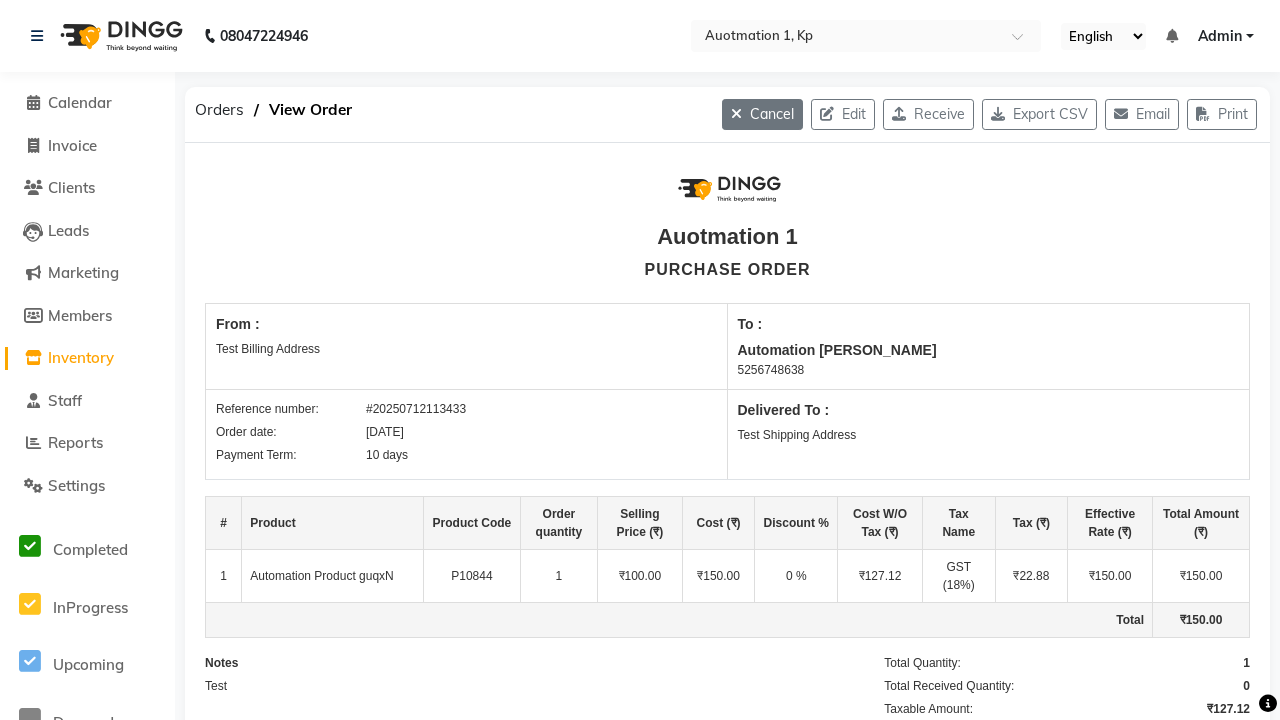 click on "Cancel" 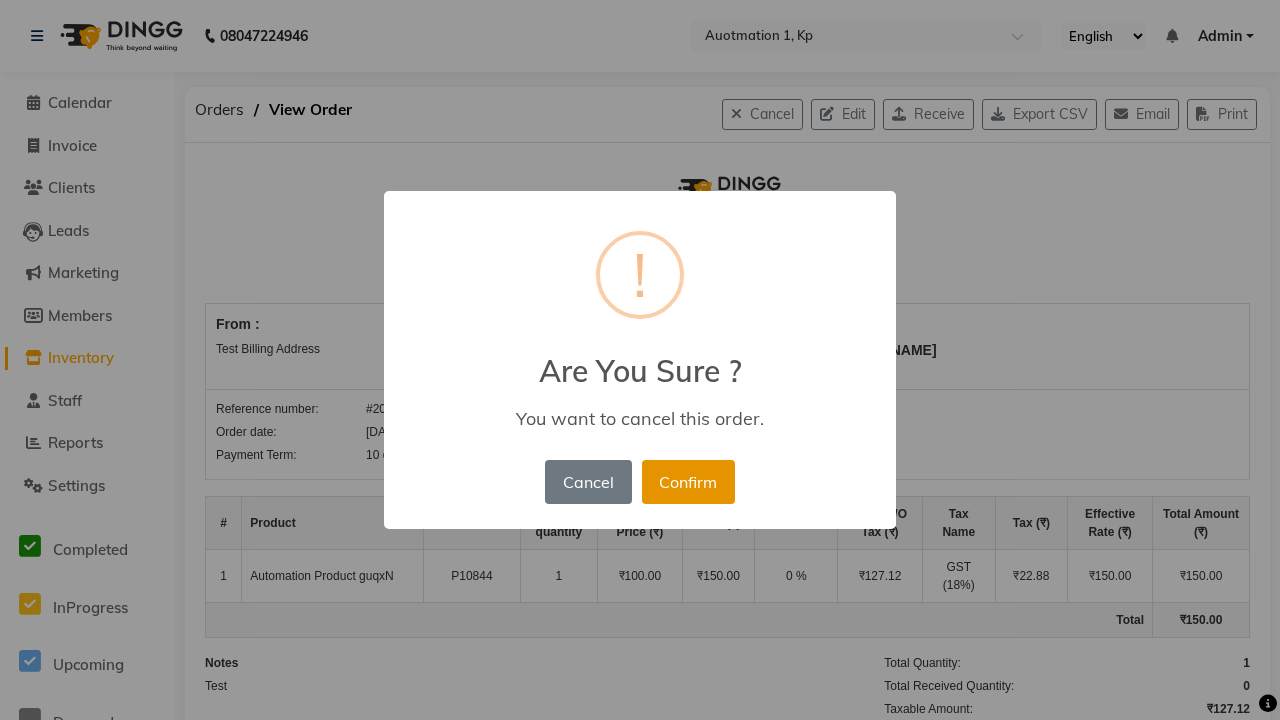 click on "Confirm" at bounding box center [688, 482] 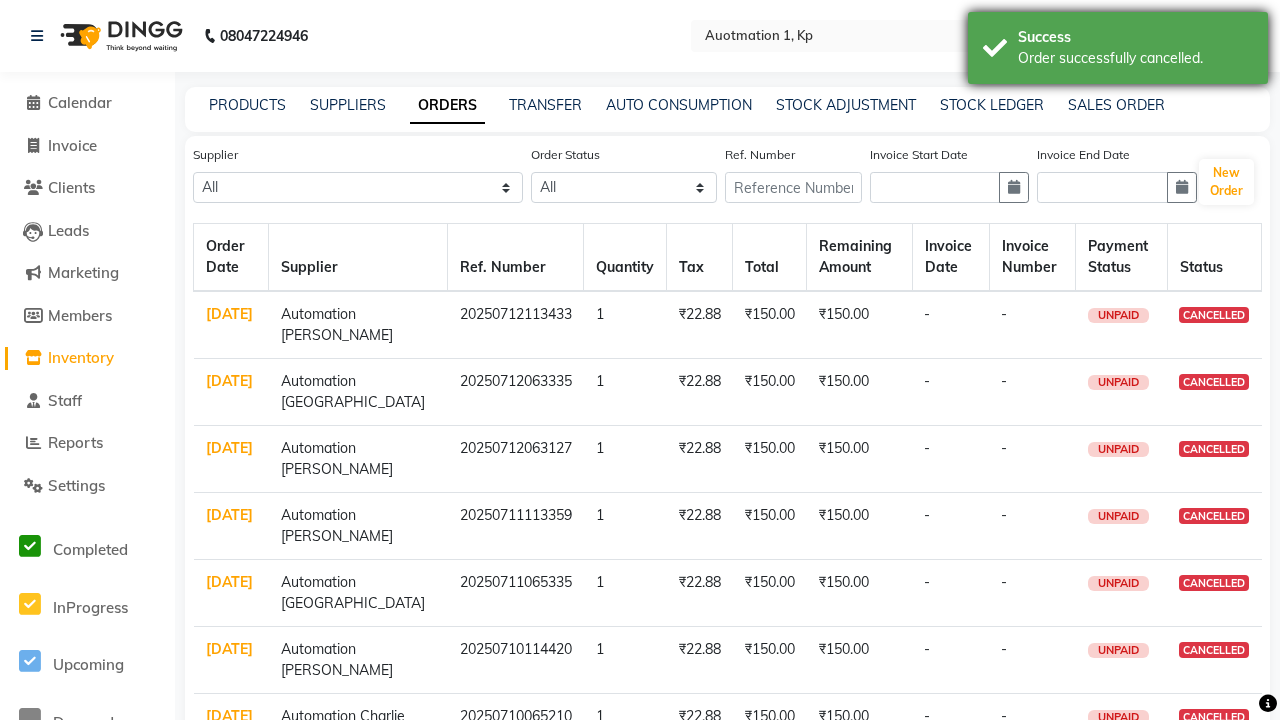 click on "Order successfully cancelled." at bounding box center [1135, 58] 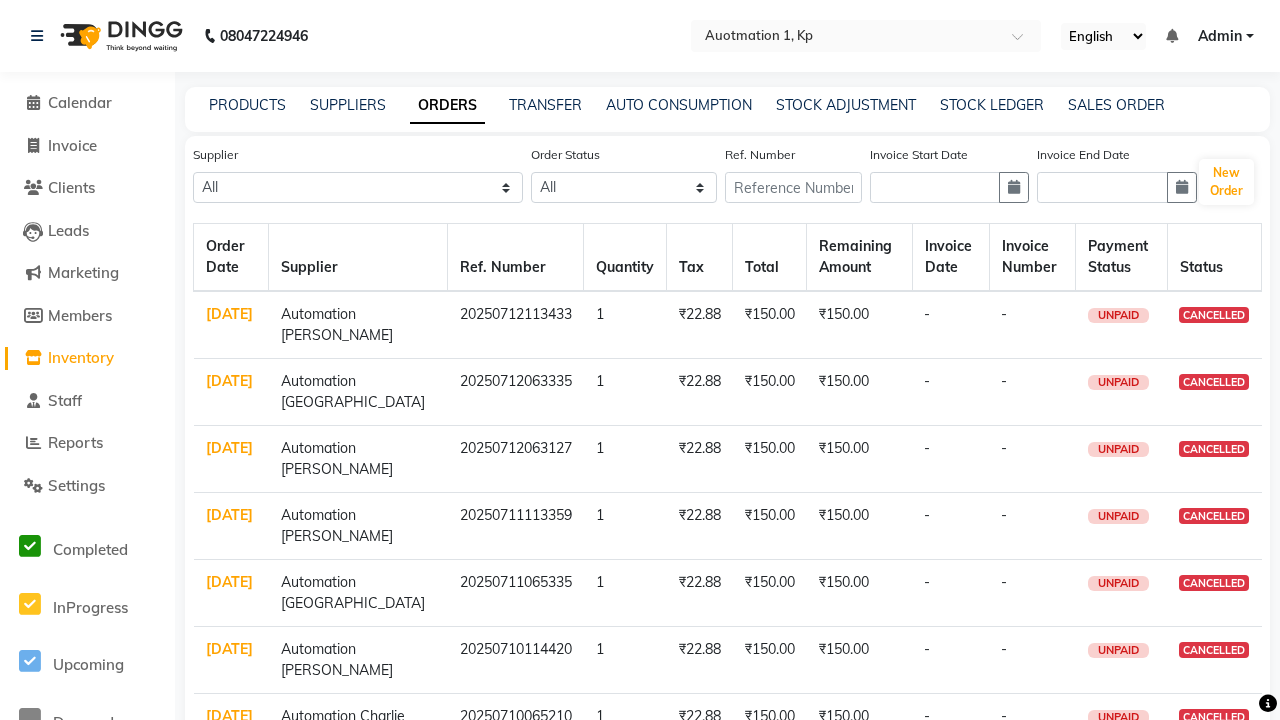 select on "1531" 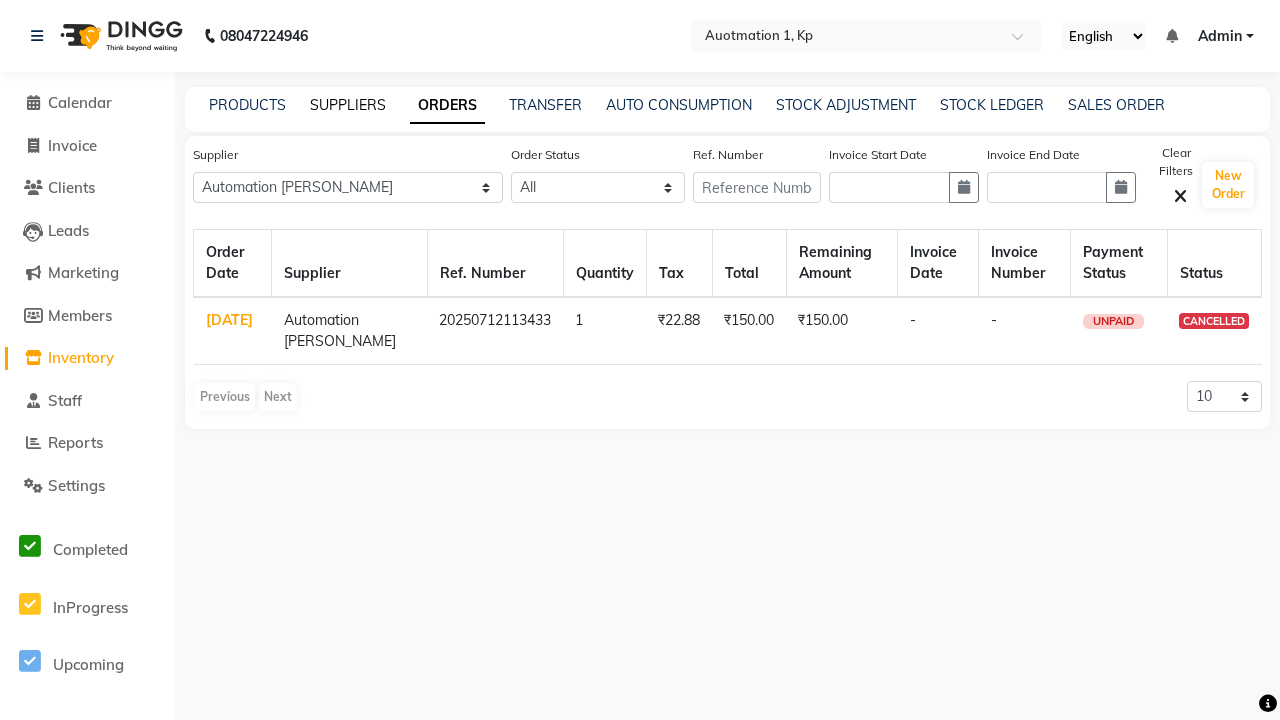 click on "SUPPLIERS" 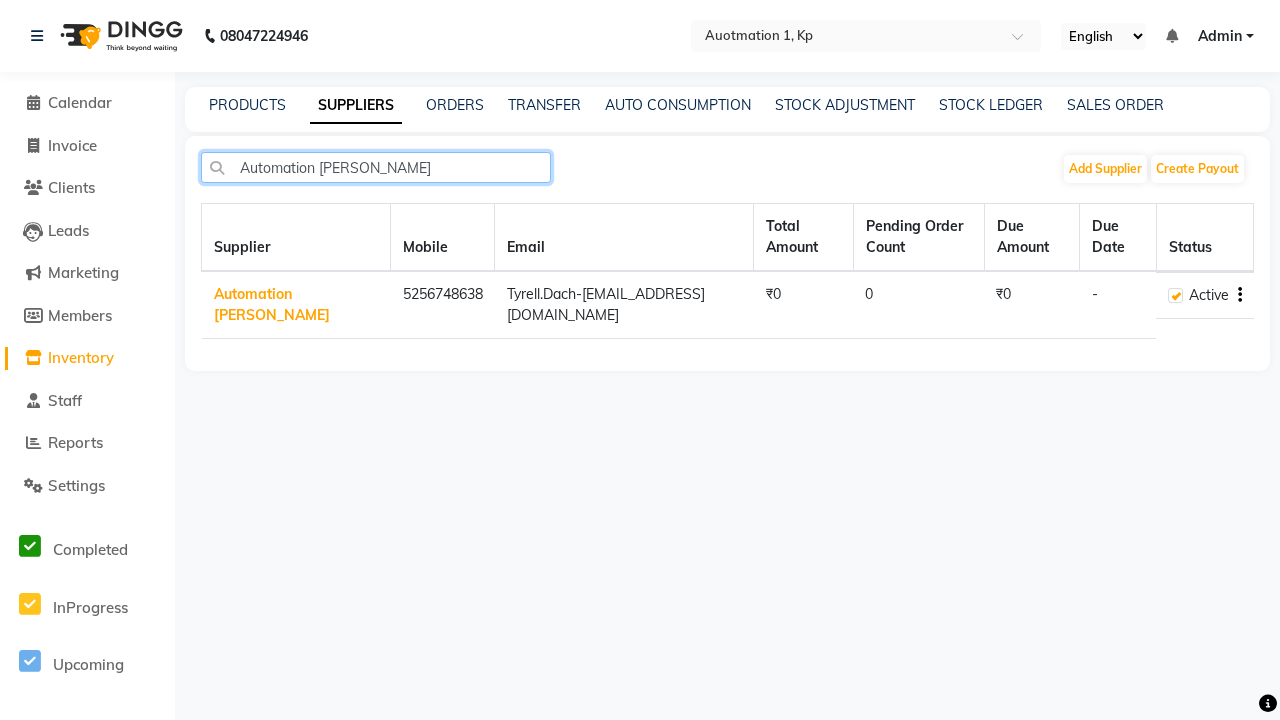 type on "Automation [PERSON_NAME]" 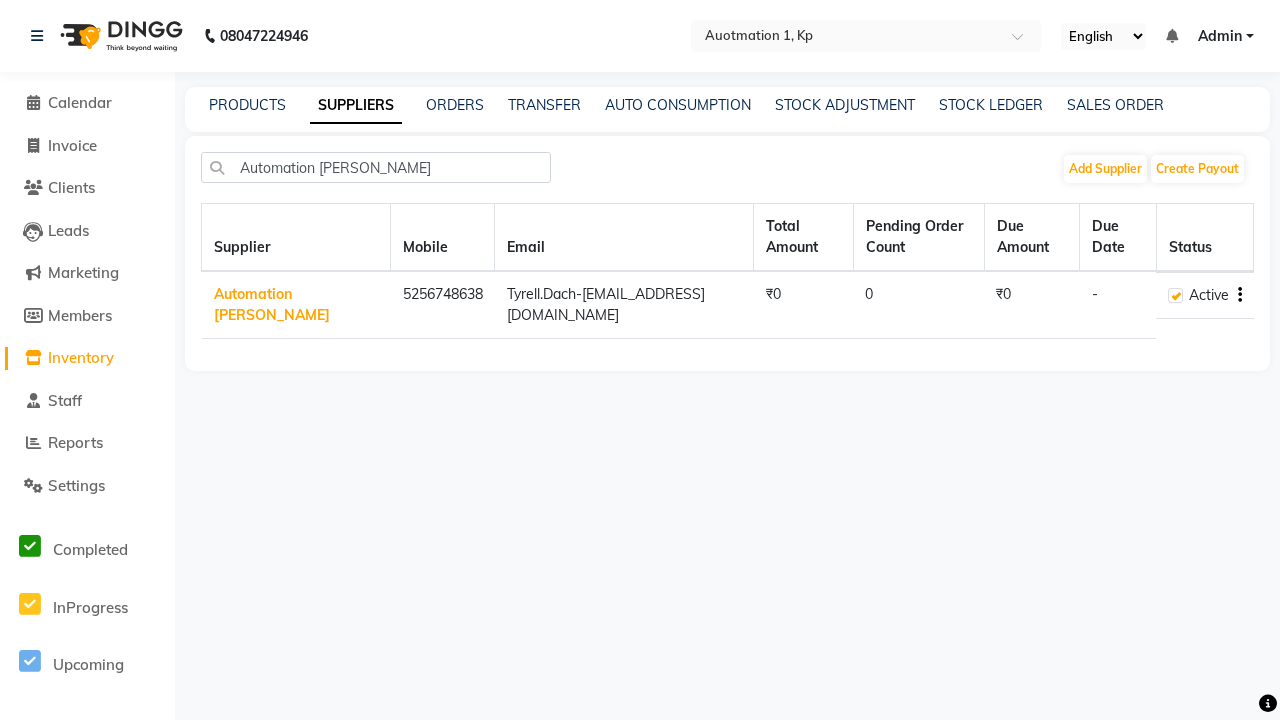 click 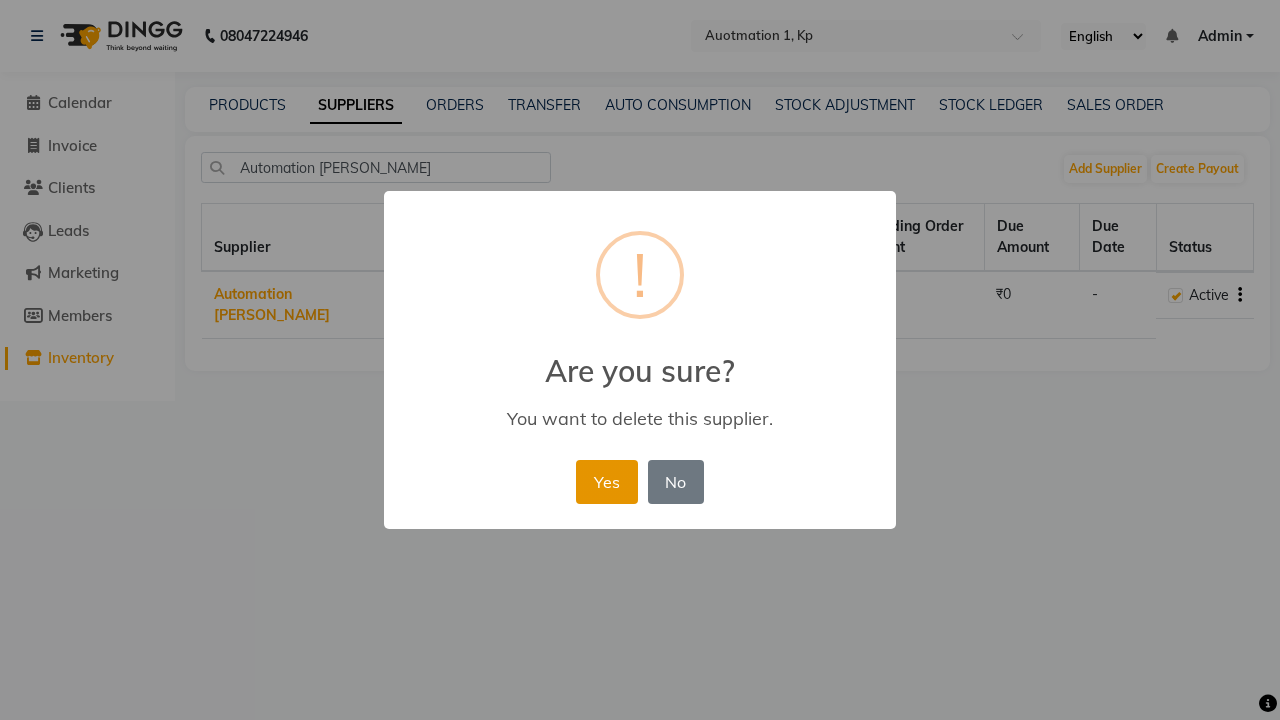 click on "Yes" at bounding box center [606, 482] 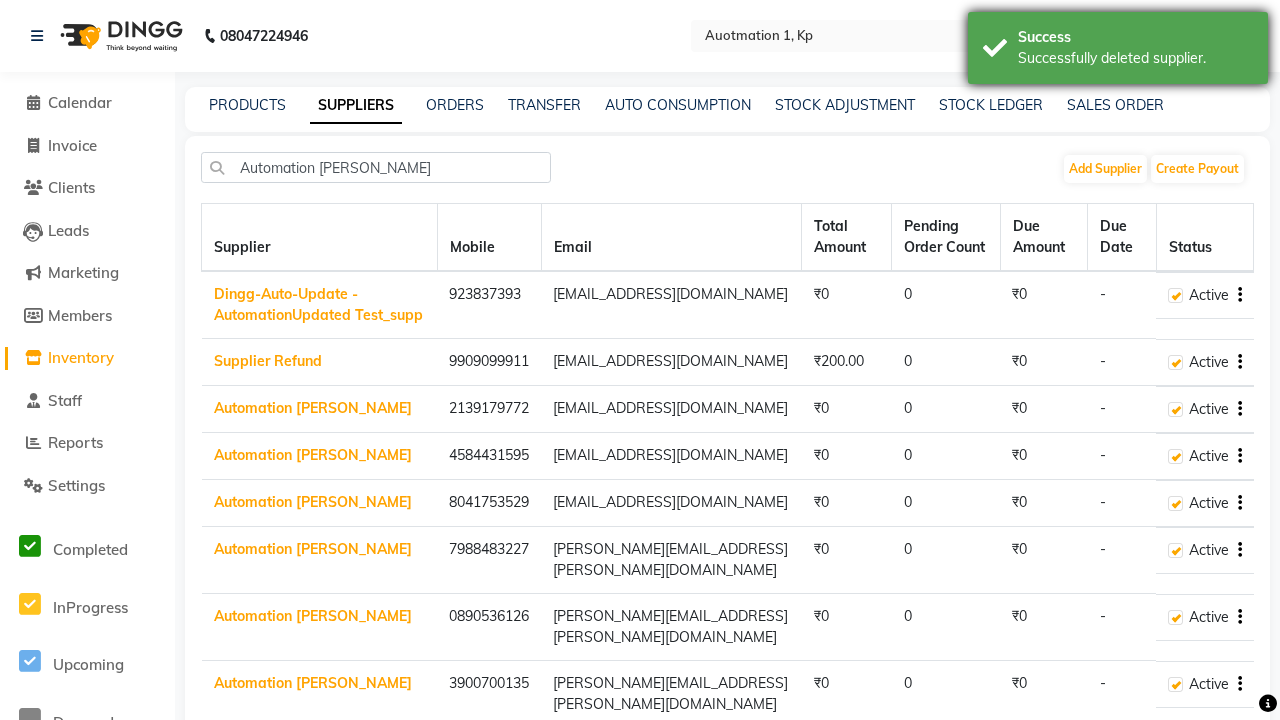 click on "Successfully deleted supplier." at bounding box center [1135, 58] 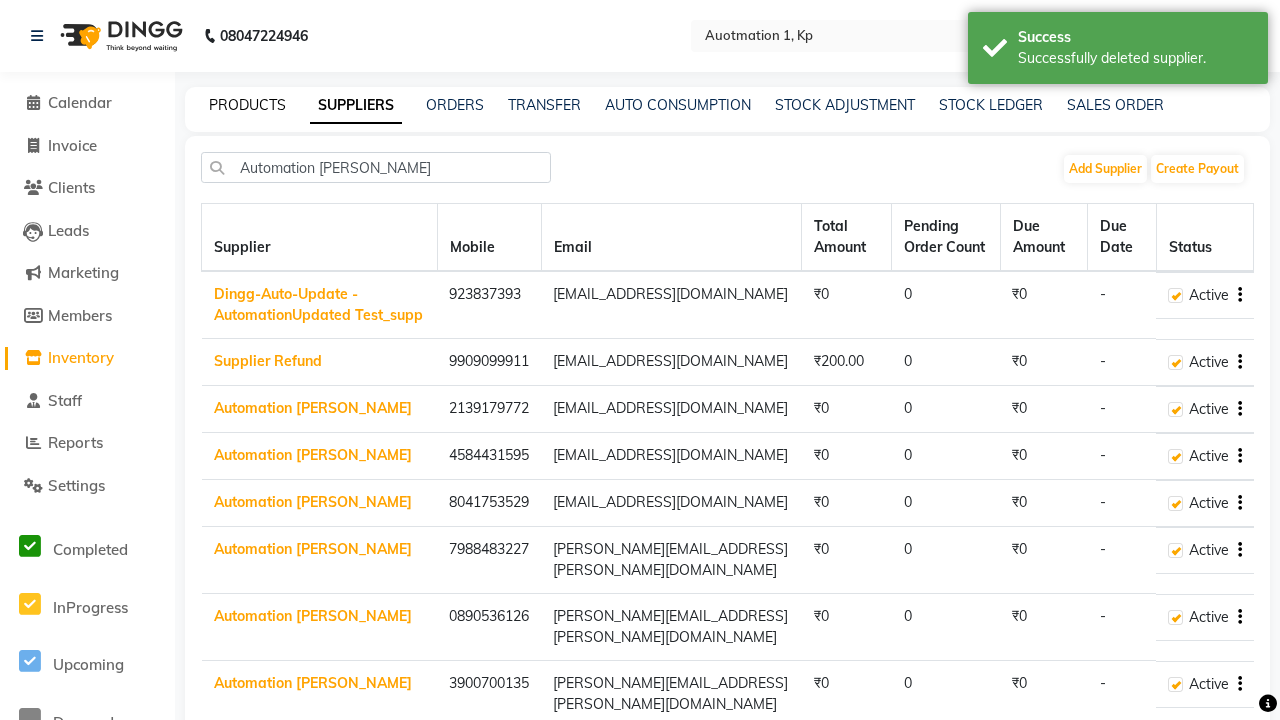 click on "PRODUCTS" 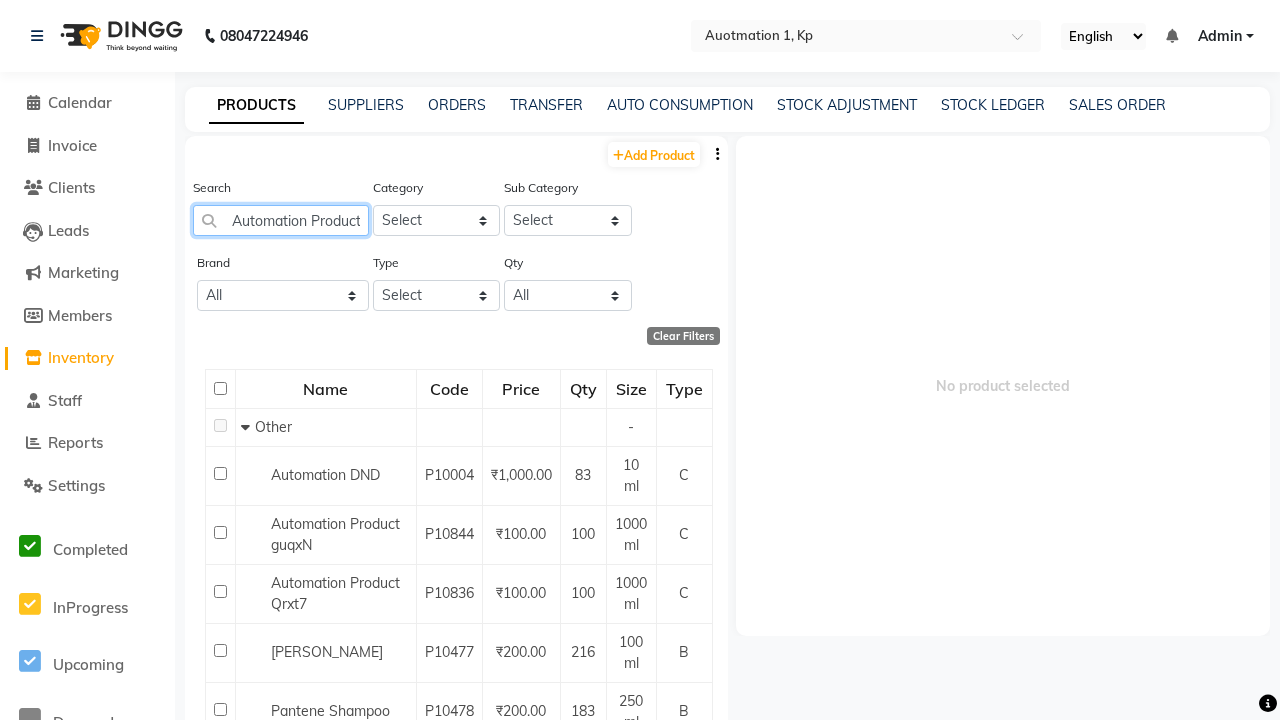 type on "Automation Product guqxN" 